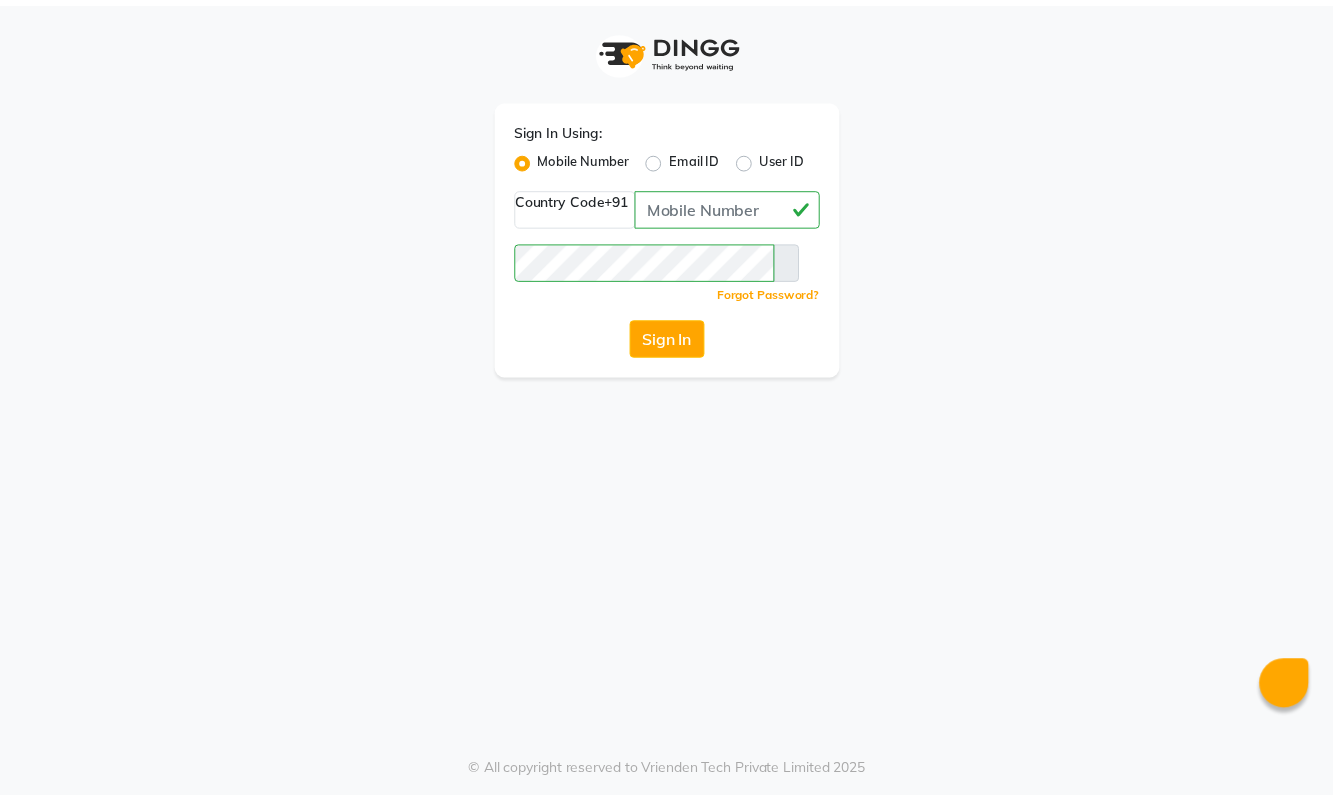 scroll, scrollTop: 0, scrollLeft: 0, axis: both 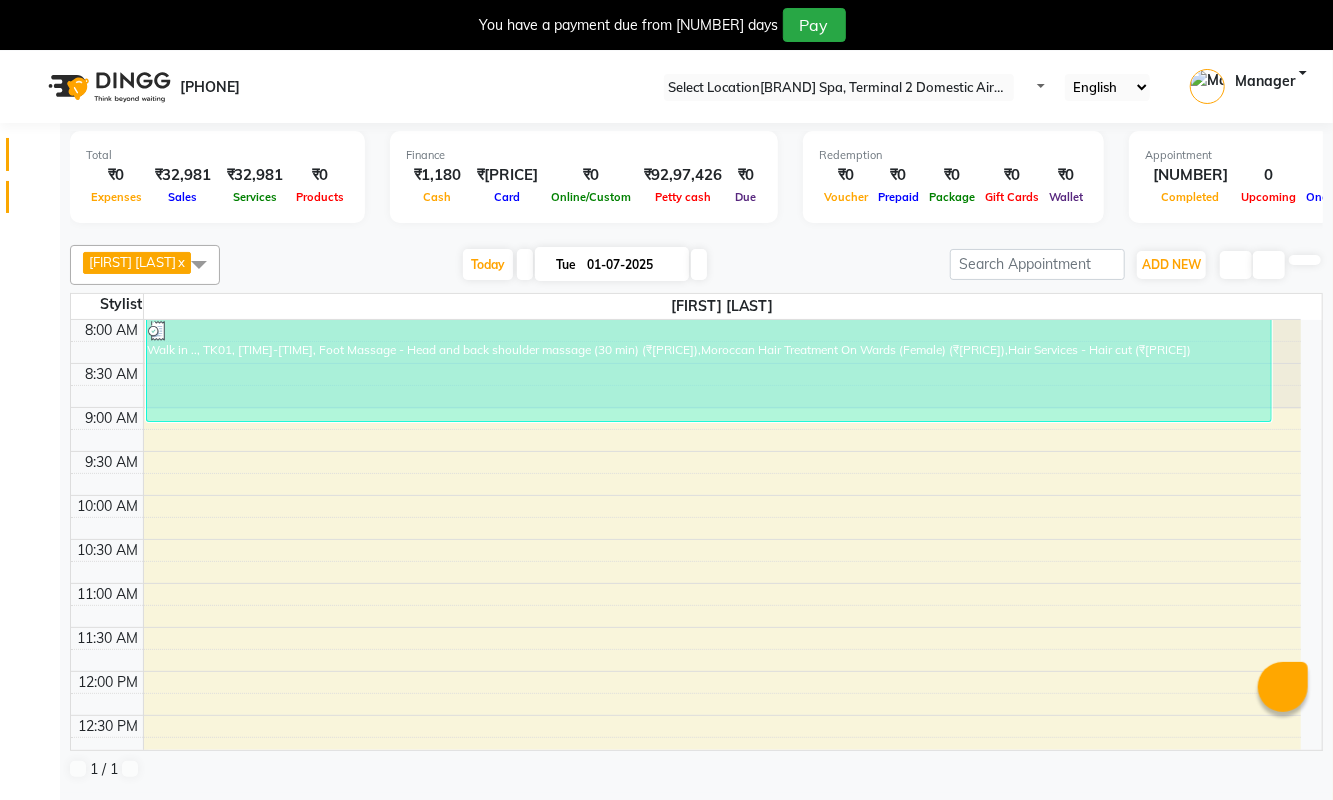 click at bounding box center [38, 202] 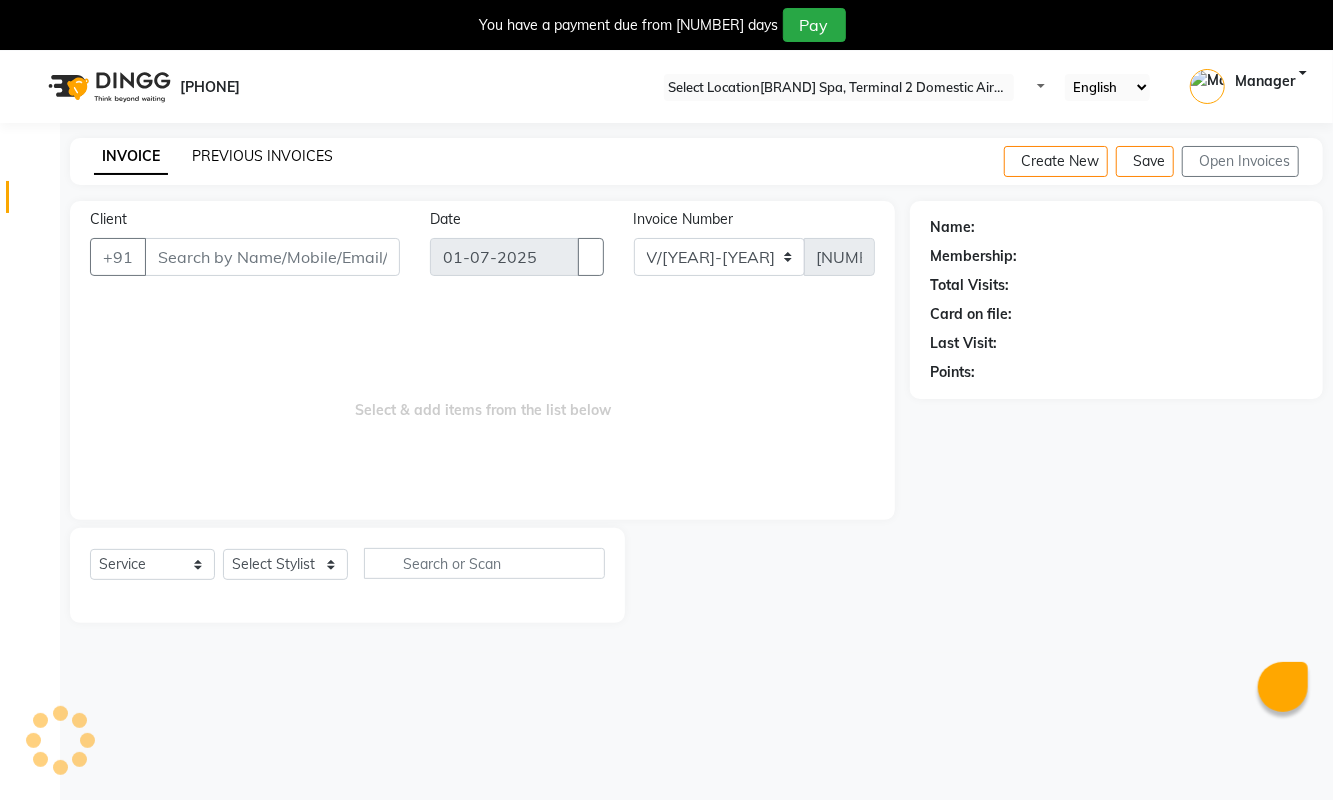 click on "PREVIOUS INVOICES" at bounding box center [262, 156] 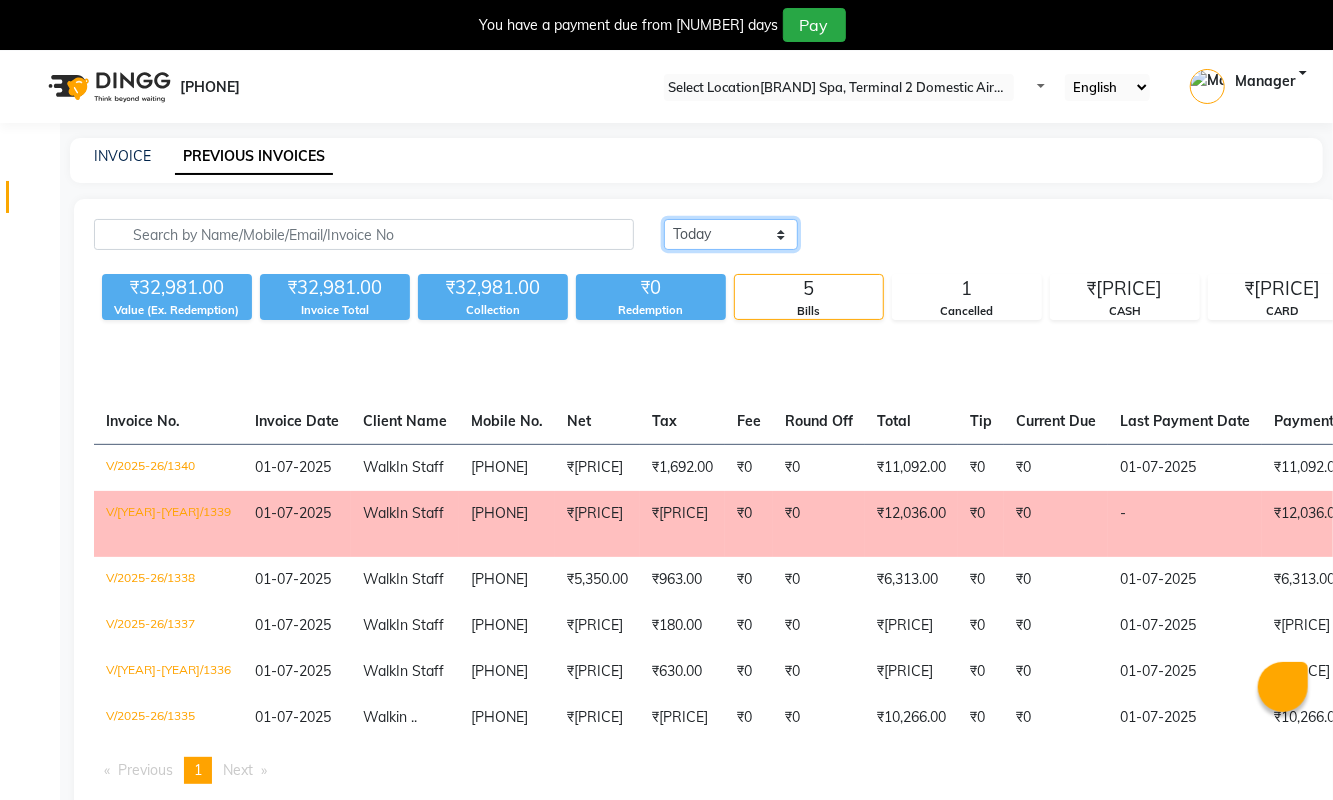 click on "Today Yesterday Custom Range" at bounding box center (731, 234) 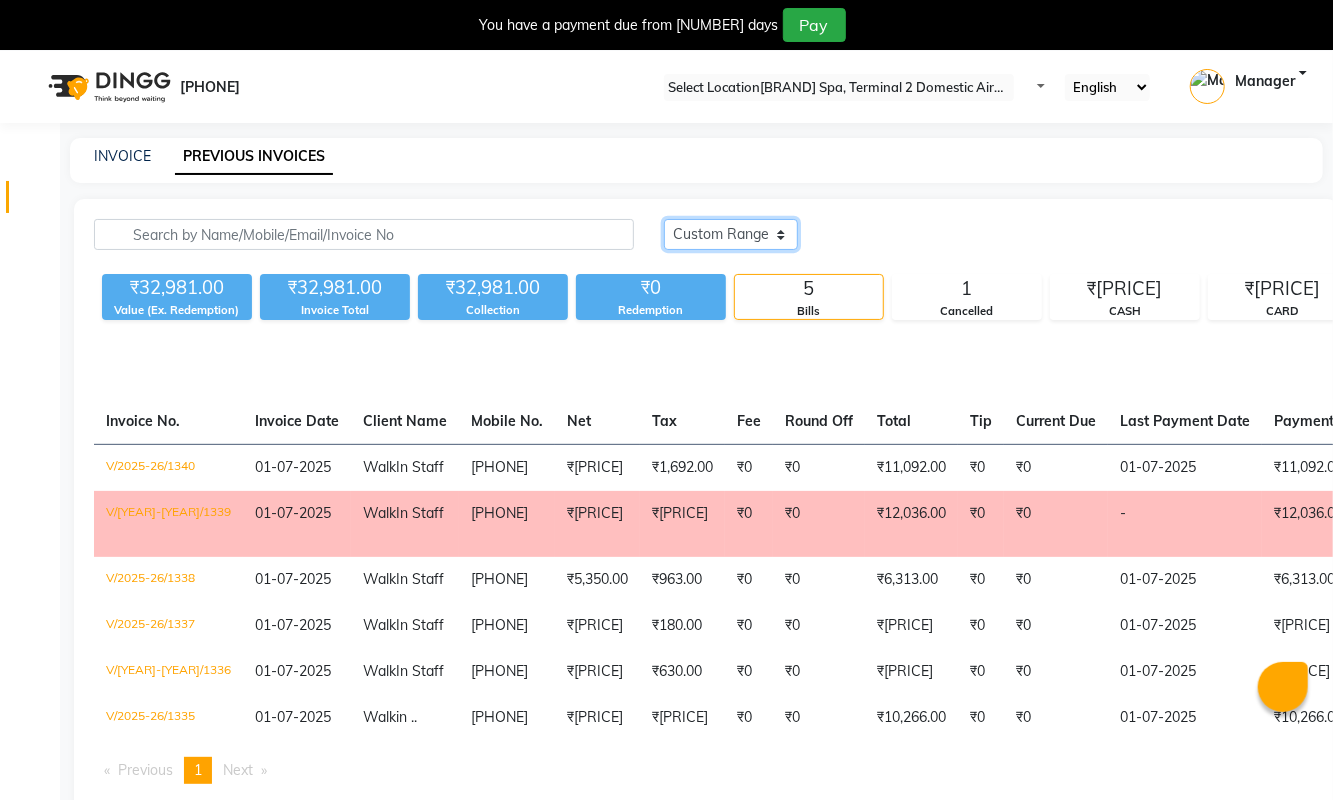 click on "Today Yesterday Custom Range" at bounding box center [731, 234] 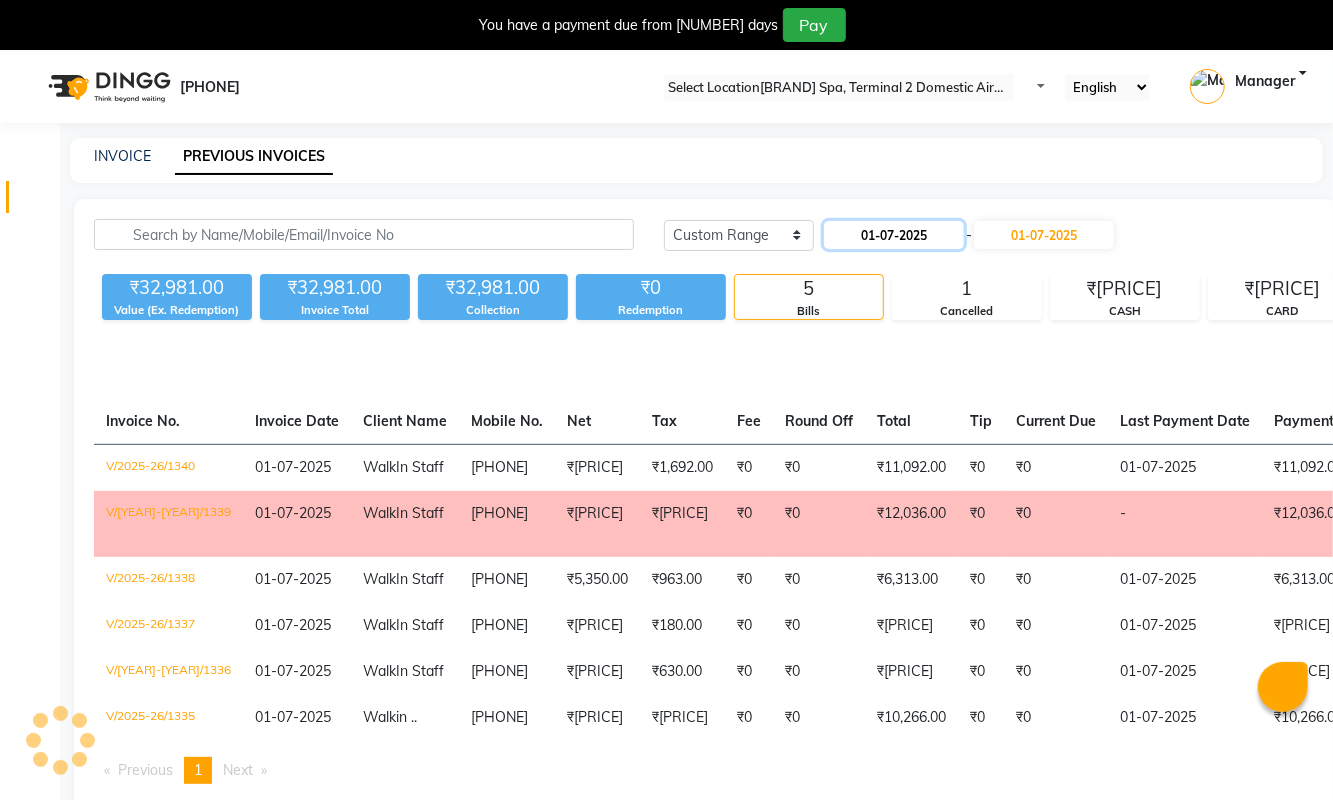 click on "01-07-2025" at bounding box center [894, 235] 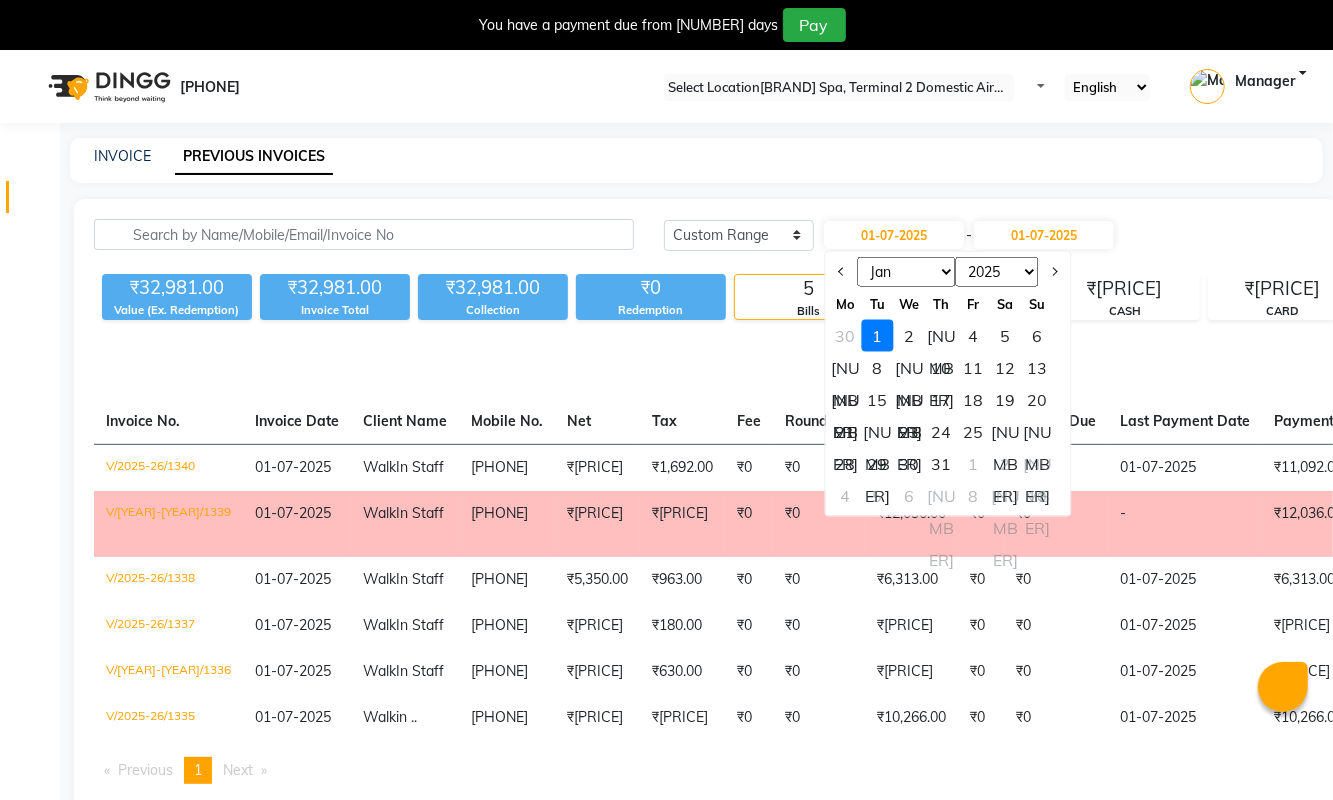 click on "[MONTH] [MONTH] [MONTH] [MONTH] [MONTH] [MONTH] [MONTH] [MONTH] [MONTH] [MONTH] [MONTH] [MONTH]" at bounding box center [907, 272] 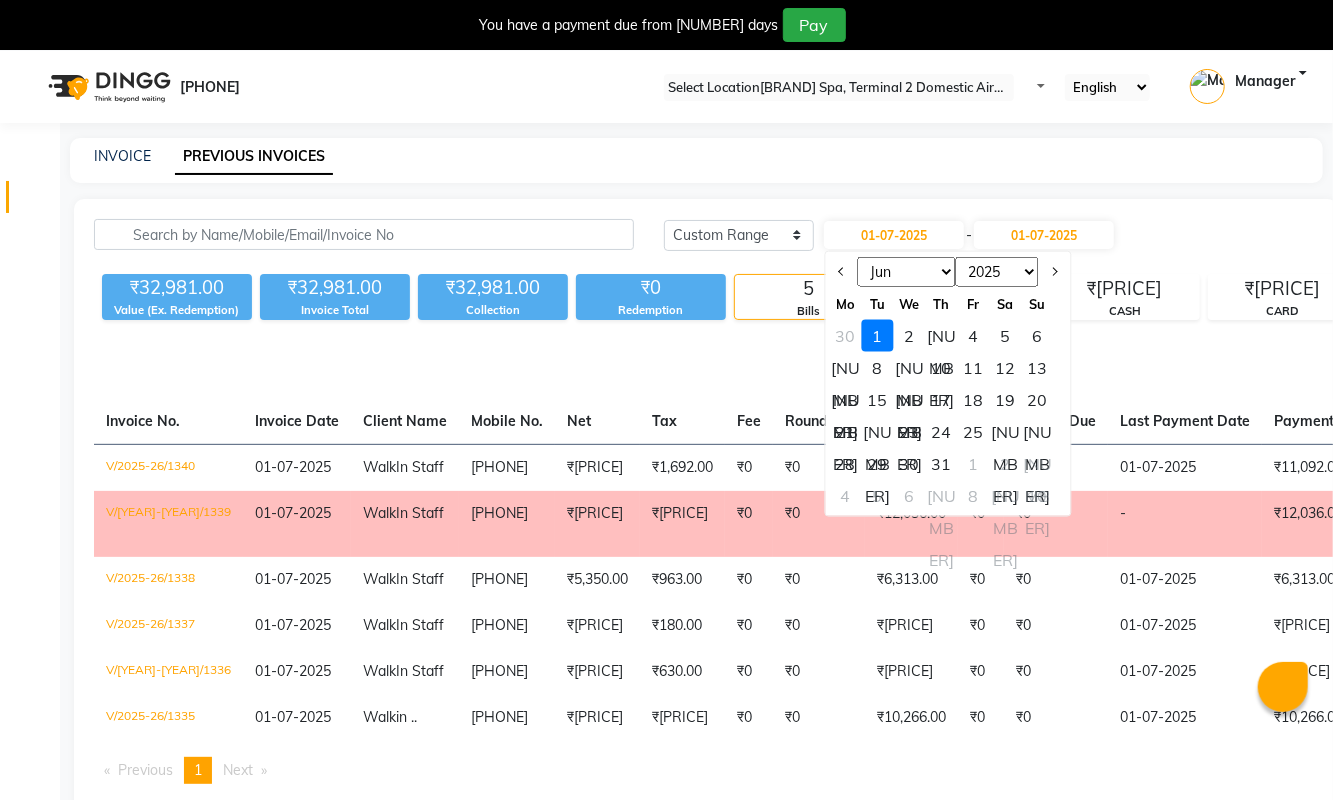 click on "[MONTH] [MONTH] [MONTH] [MONTH] [MONTH] [MONTH] [MONTH] [MONTH] [MONTH] [MONTH] [MONTH] [MONTH]" at bounding box center (907, 272) 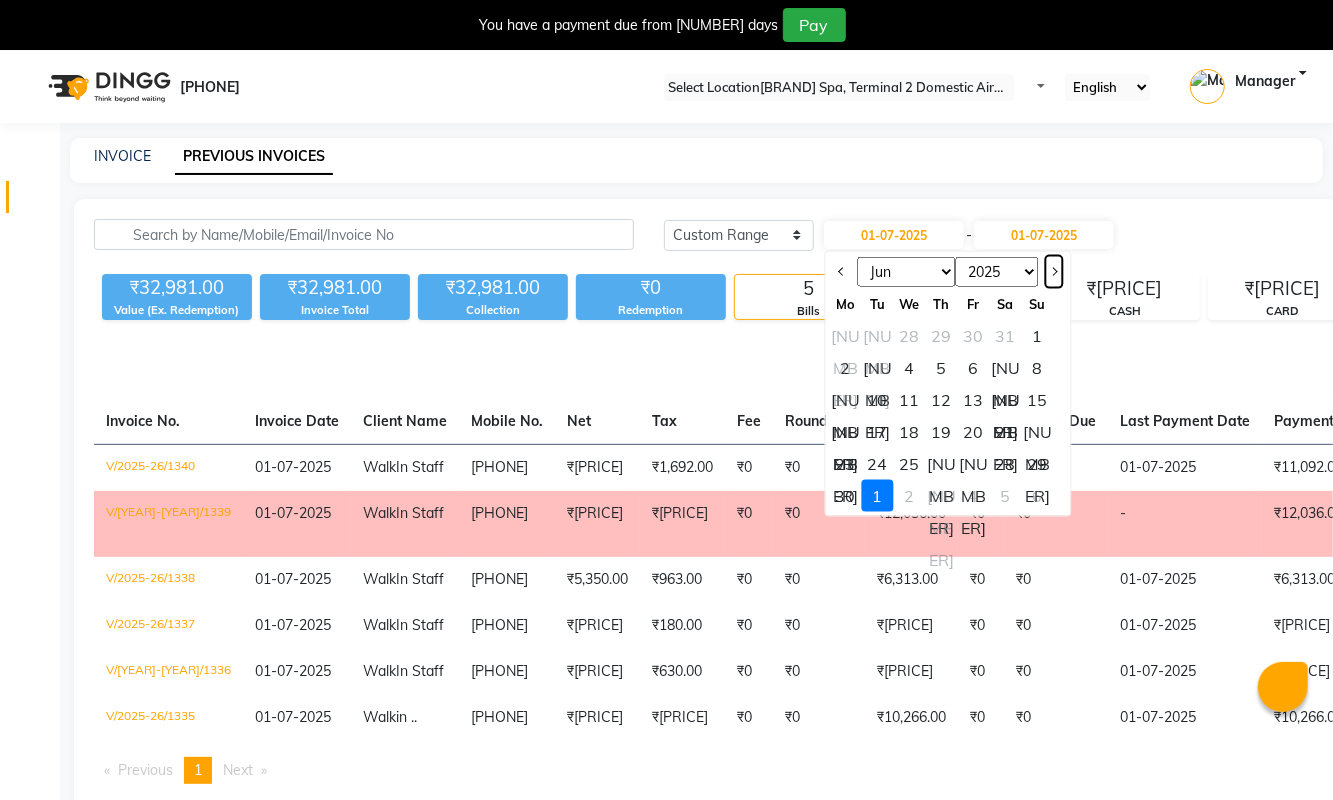 click at bounding box center (1053, 271) 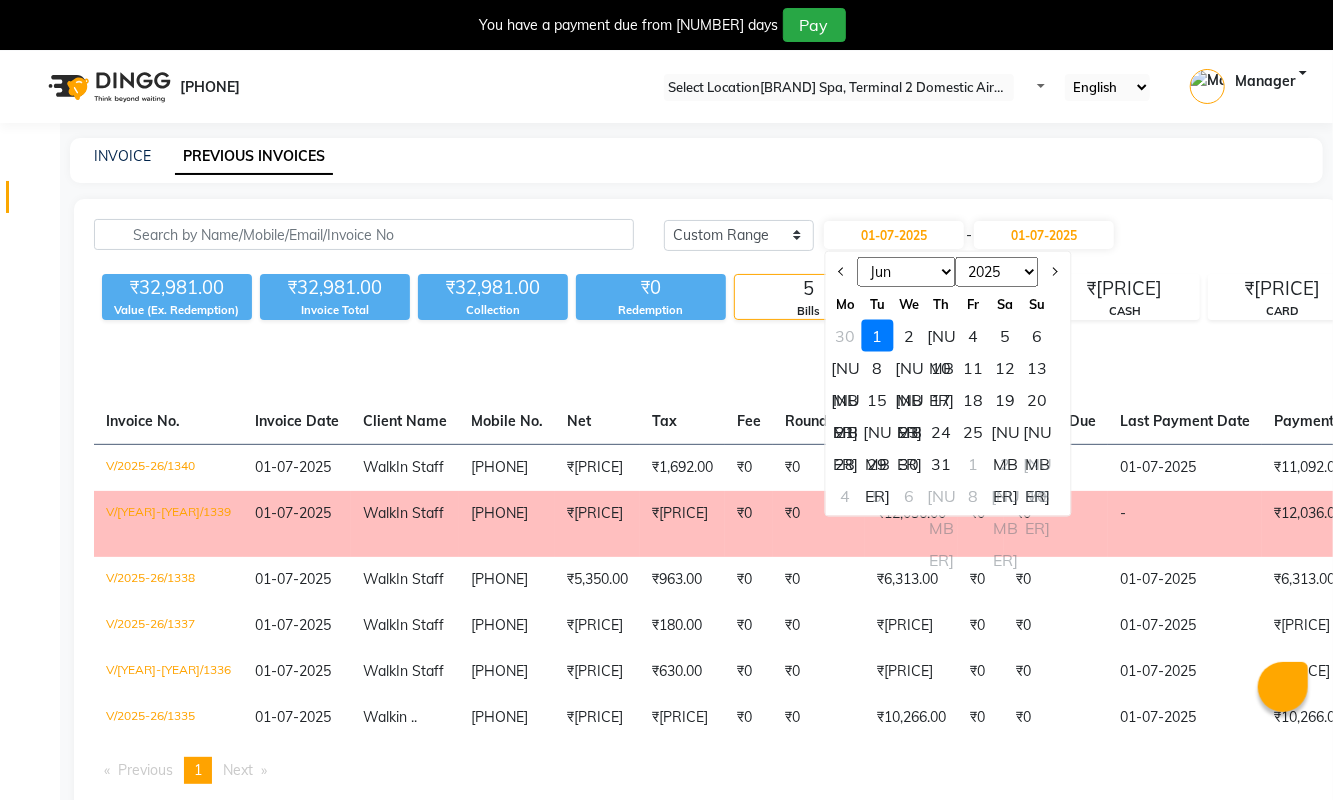 click on "2015 2016 2017 2018 2019 2020 2021 2022 2023 2024 2025 2026 2027 2028 2029 2030 2031 2032 2033 2034 2035" at bounding box center (997, 272) 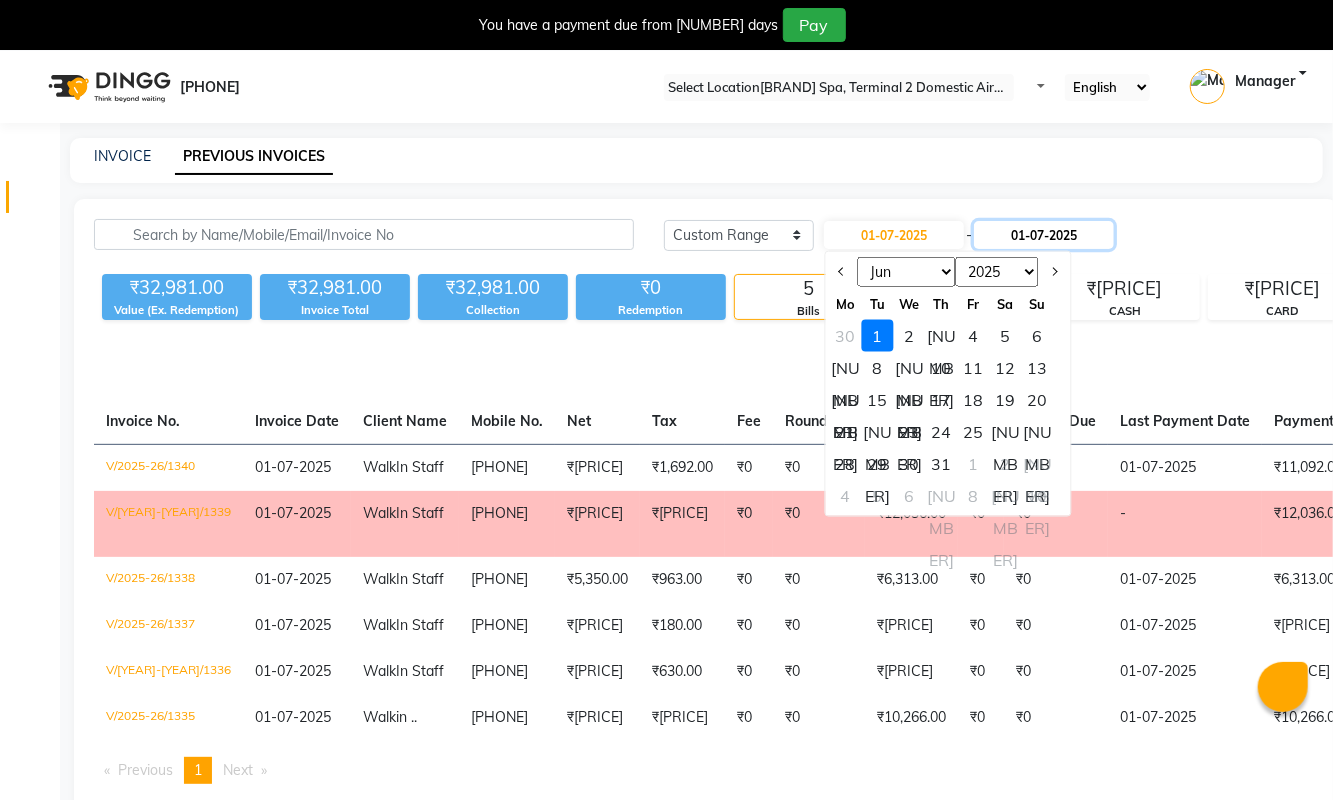 click on "01-07-2025" at bounding box center (1044, 235) 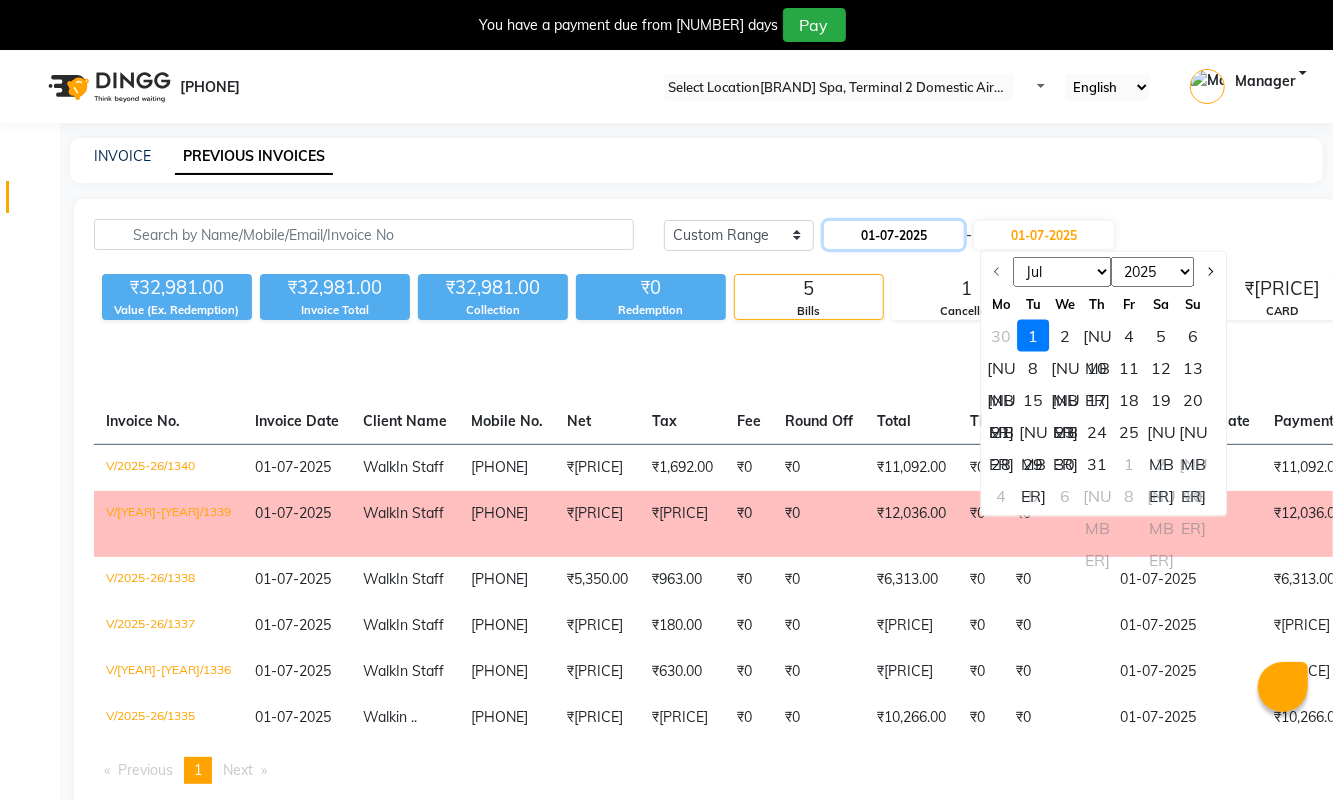 click on "01-07-2025" at bounding box center (894, 235) 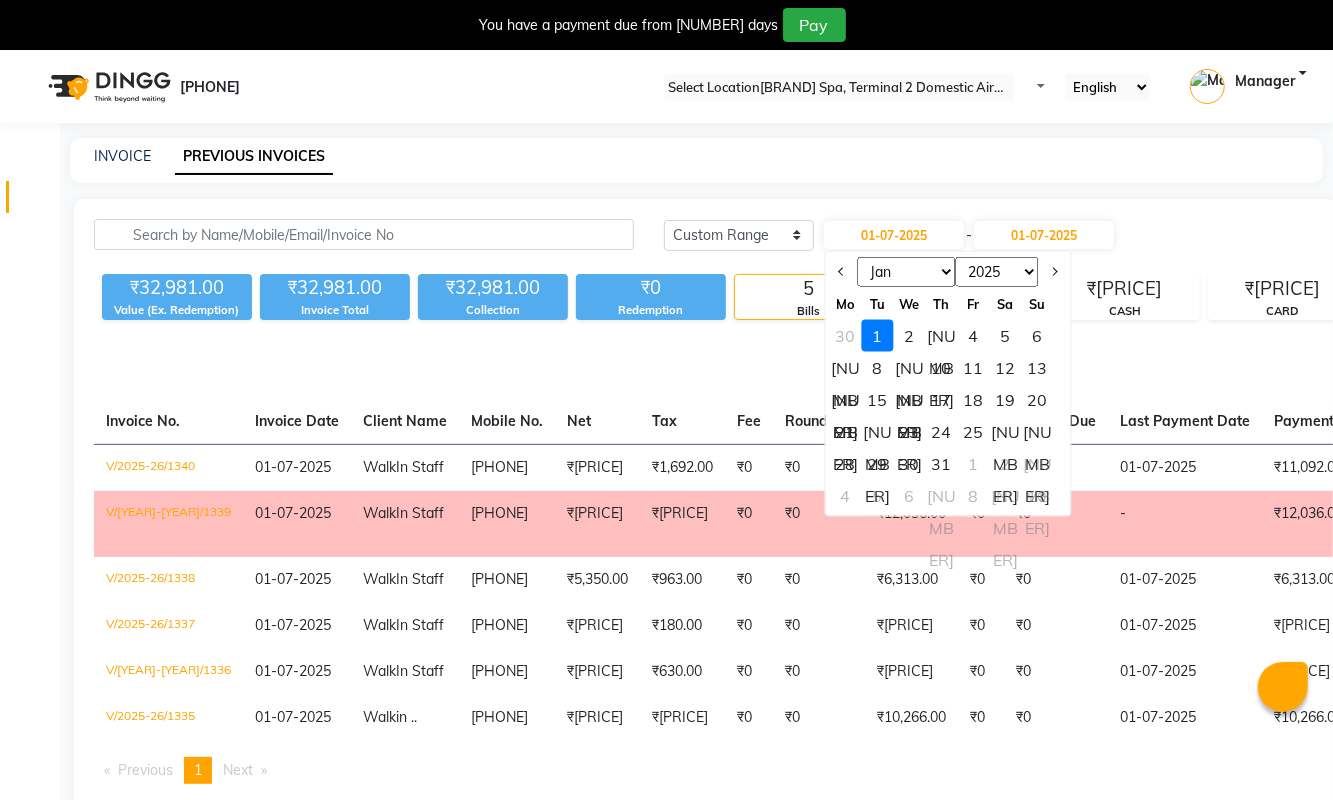 click on "[MONTH] [MONTH] [MONTH] [MONTH] [MONTH] [MONTH] [MONTH] [MONTH] [MONTH] [MONTH] [MONTH] [MONTH]" at bounding box center (907, 272) 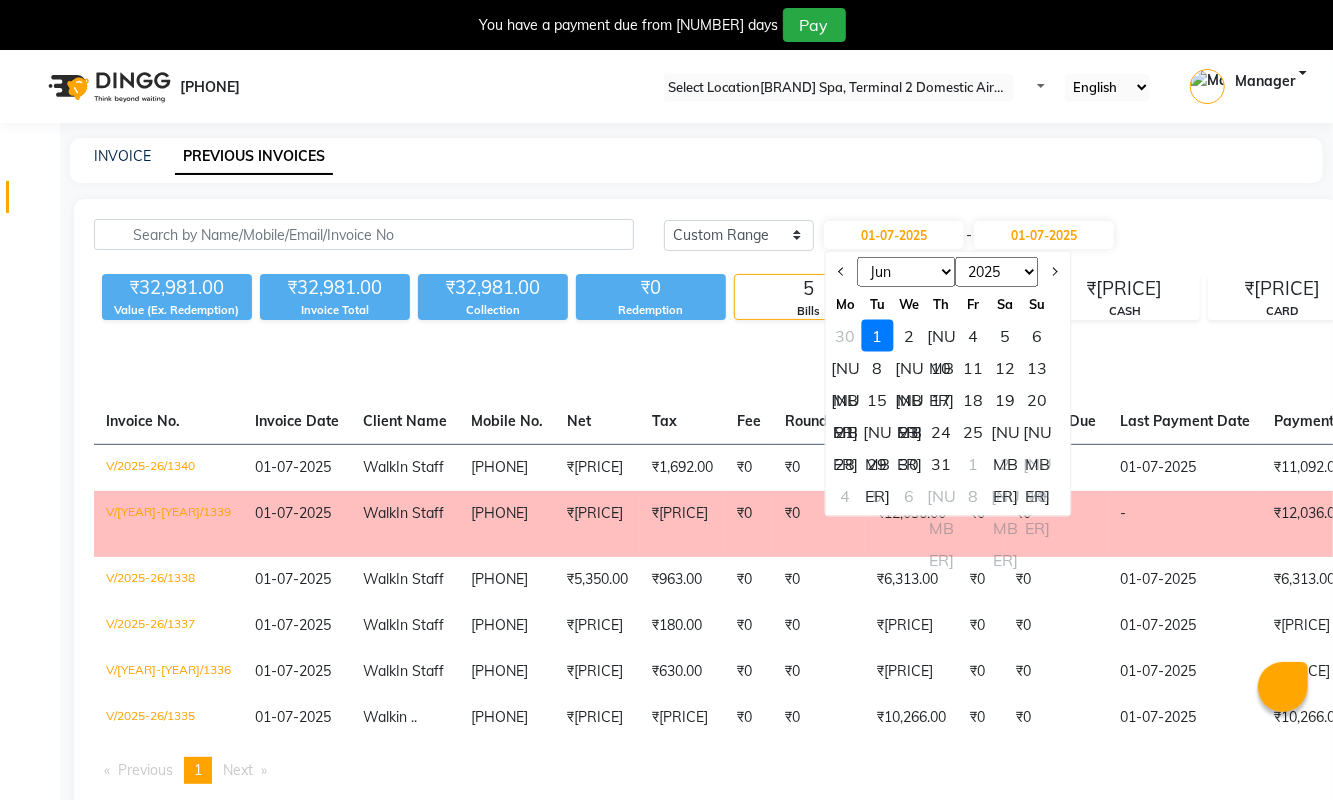 click on "[MONTH] [MONTH] [MONTH] [MONTH] [MONTH] [MONTH] [MONTH] [MONTH] [MONTH] [MONTH] [MONTH] [MONTH]" at bounding box center (907, 272) 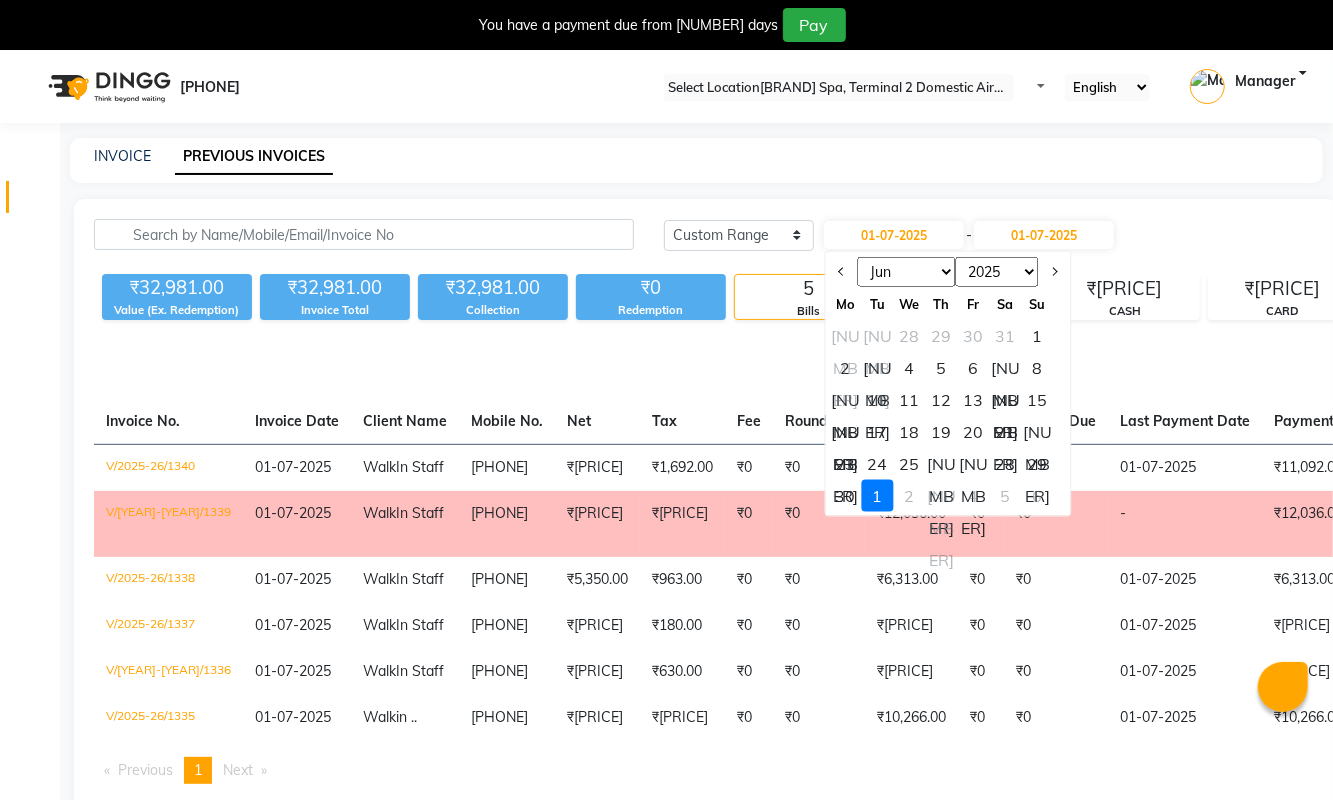 click on "17" at bounding box center (878, 432) 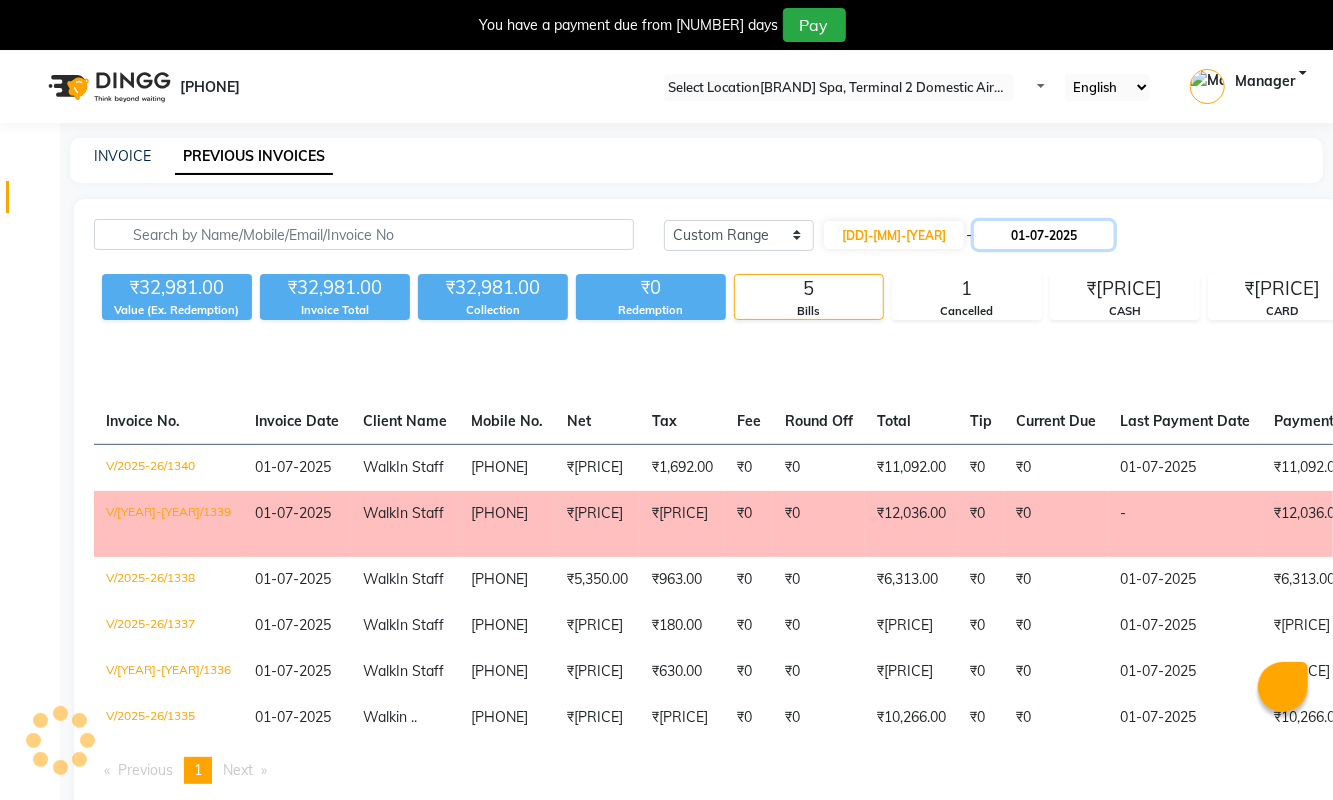 click on "01-07-2025" at bounding box center [1044, 235] 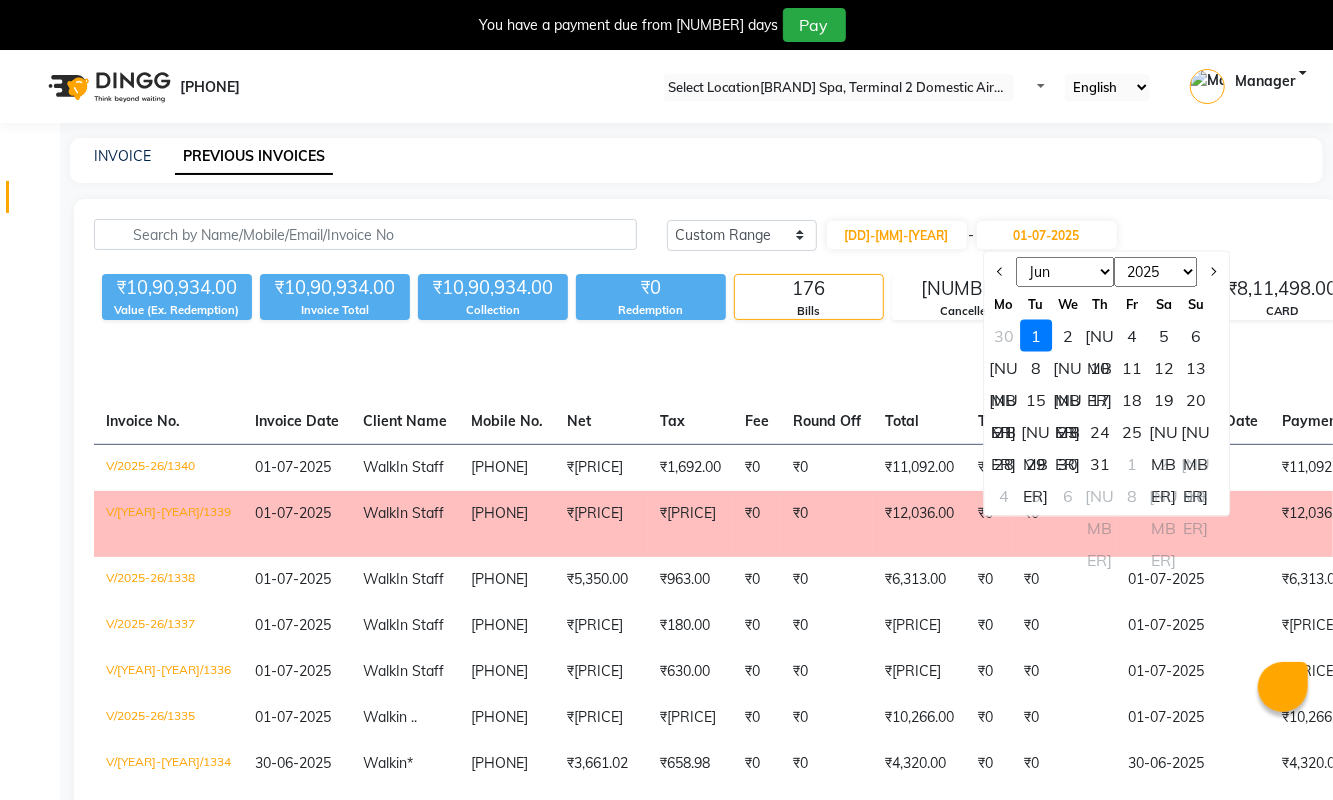 click on "[MONTH] [MONTH] [MONTH] [MONTH] [MONTH] [MONTH] [MONTH] [MONTH] [MONTH] [MONTH] [MONTH] [MONTH]" at bounding box center [1065, 272] 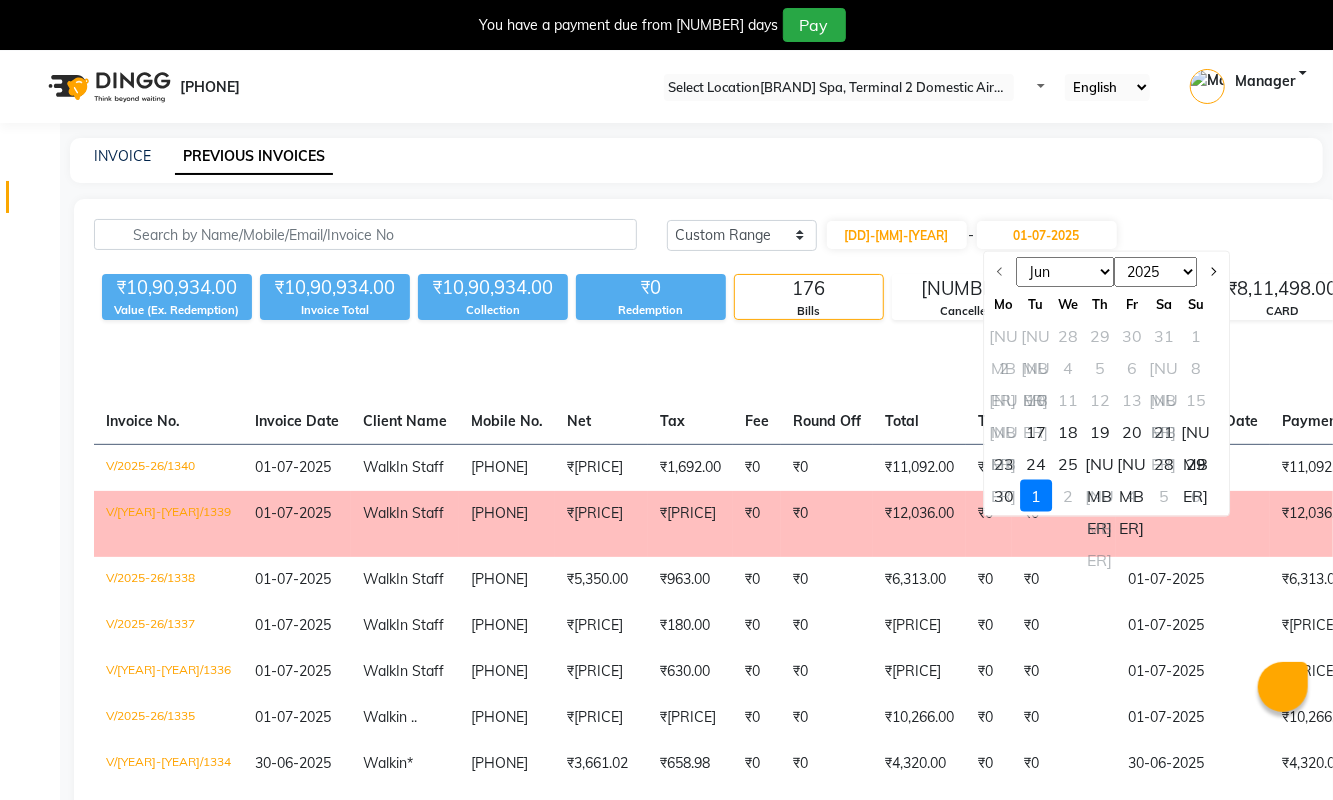 click on "17" at bounding box center [1036, 432] 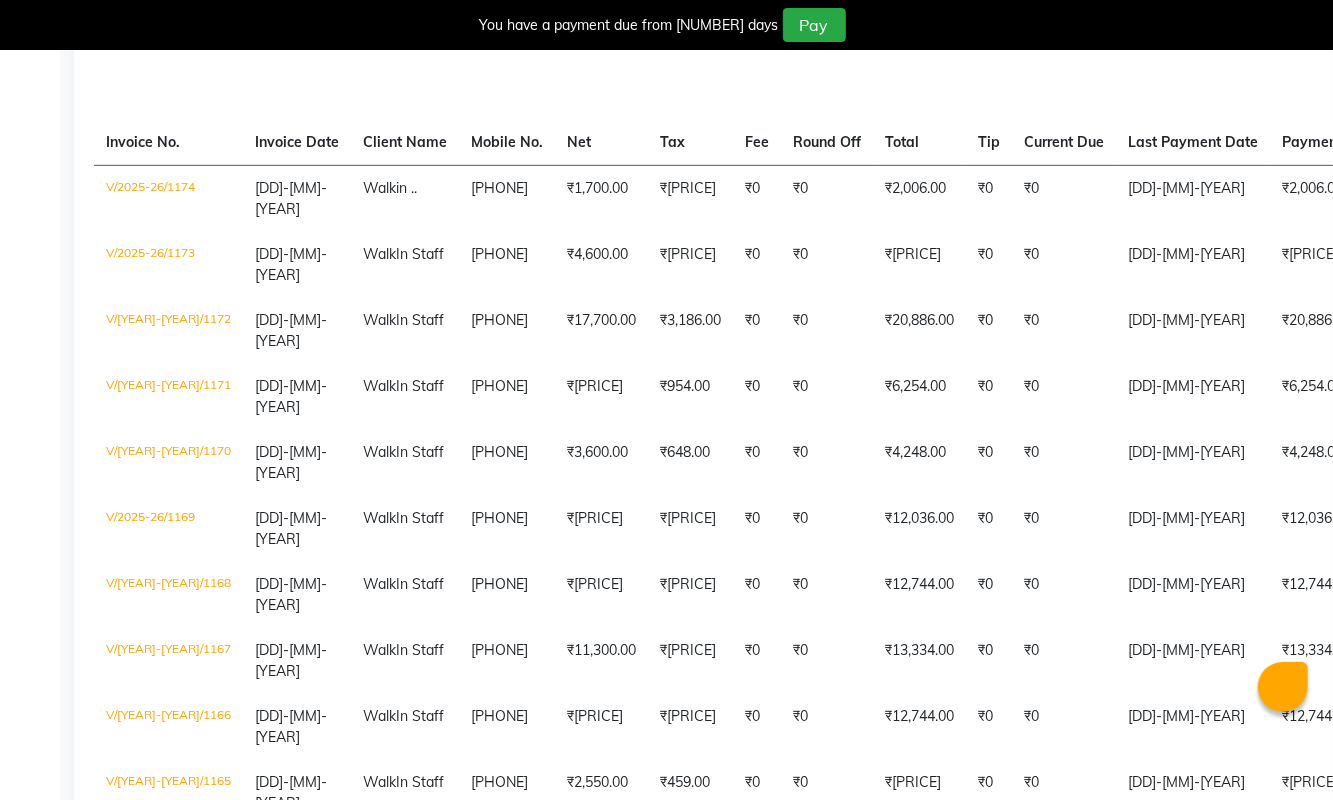 scroll, scrollTop: 289, scrollLeft: 0, axis: vertical 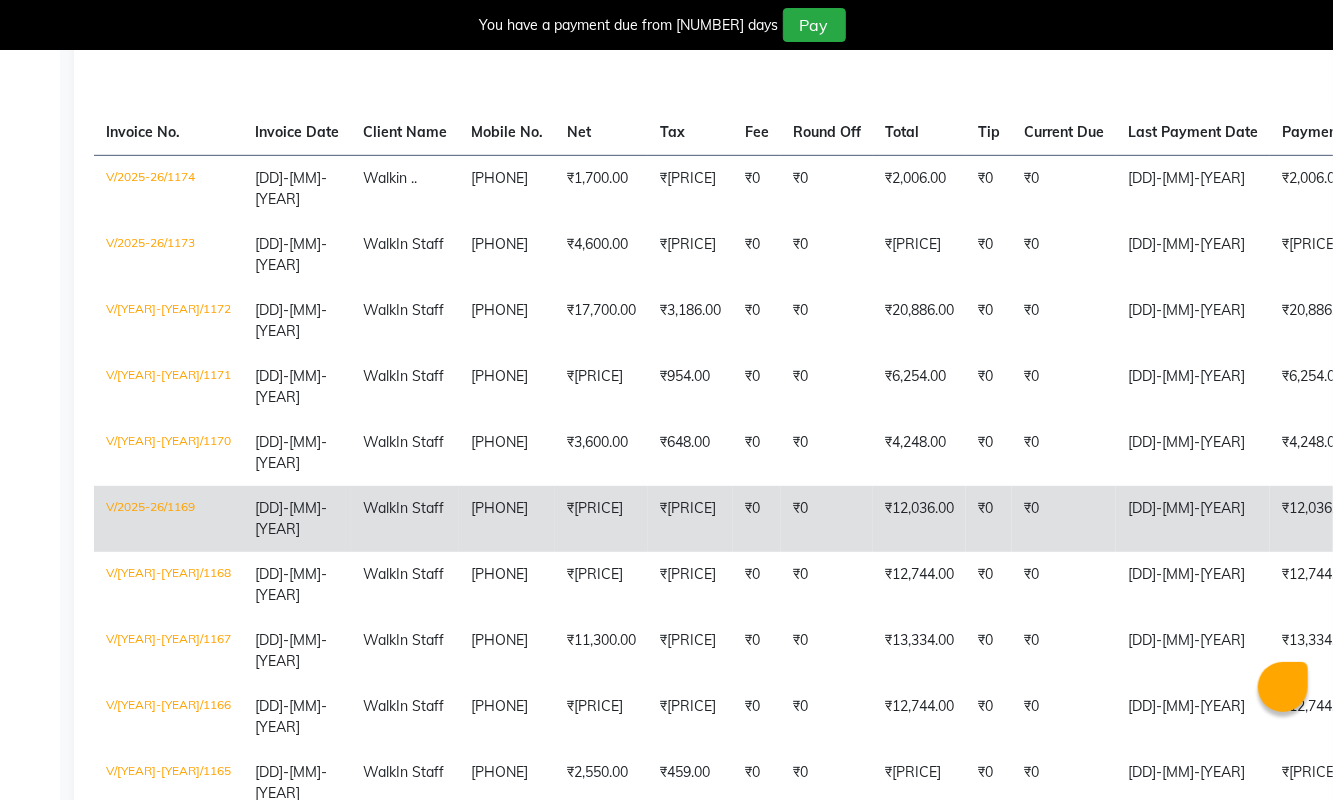 click on "₹[PRICE]" at bounding box center [601, 188] 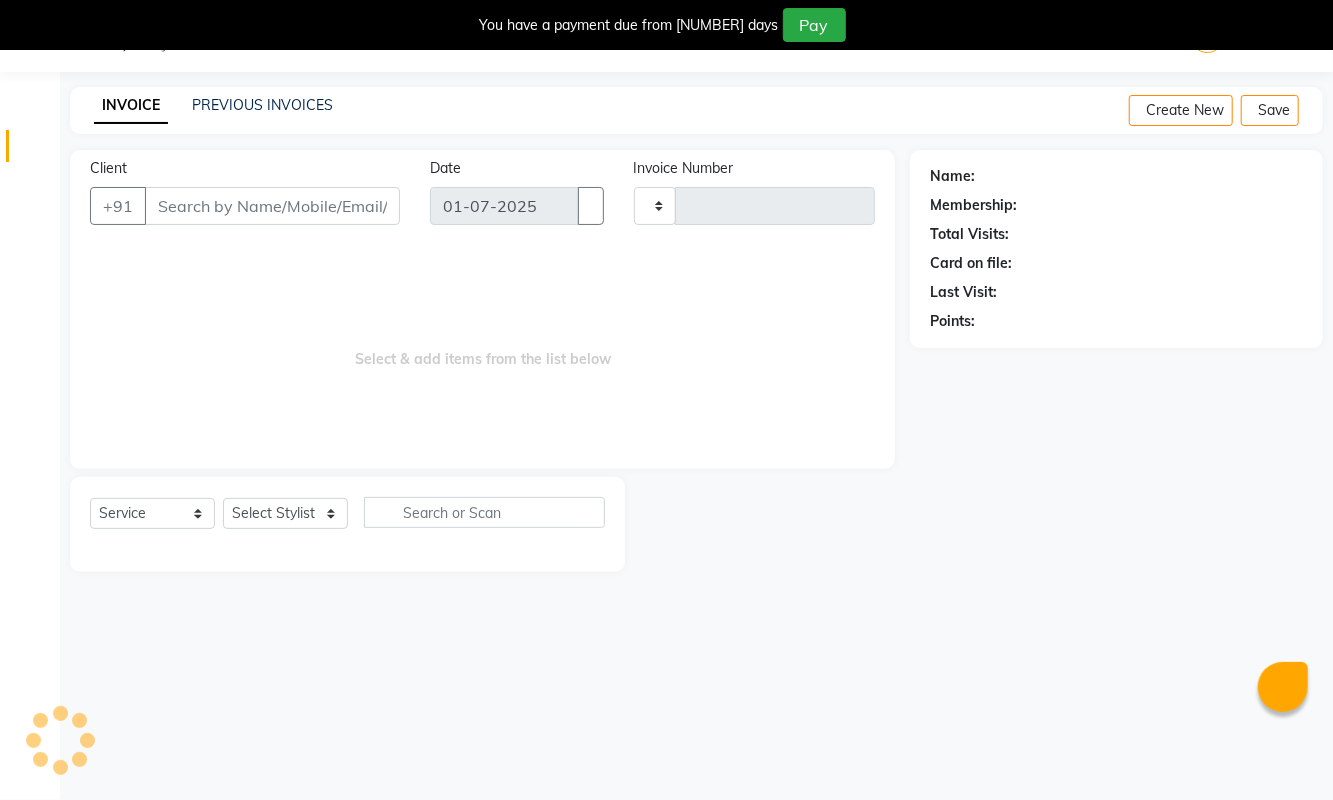 scroll, scrollTop: 51, scrollLeft: 0, axis: vertical 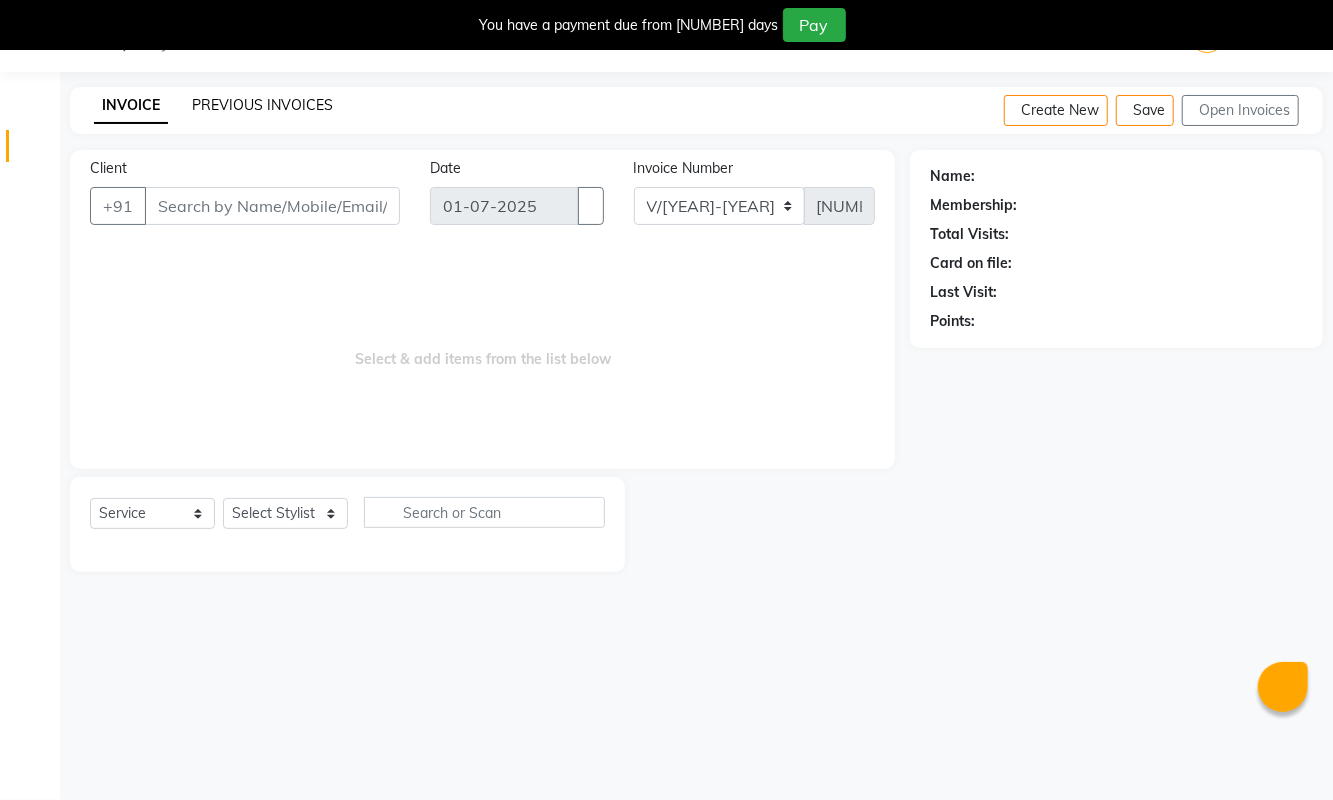 click on "PREVIOUS INVOICES" at bounding box center [262, 105] 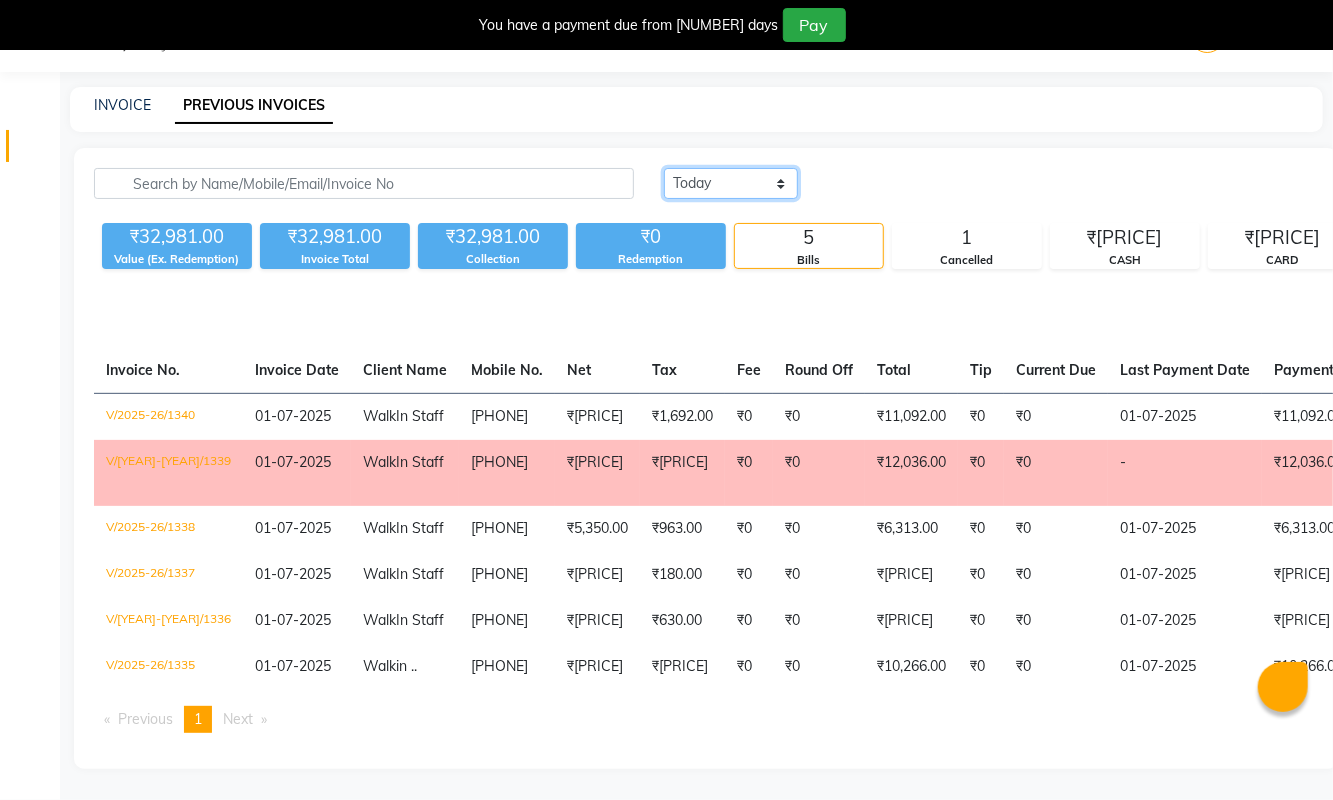 click on "Today Yesterday Custom Range" at bounding box center [731, 183] 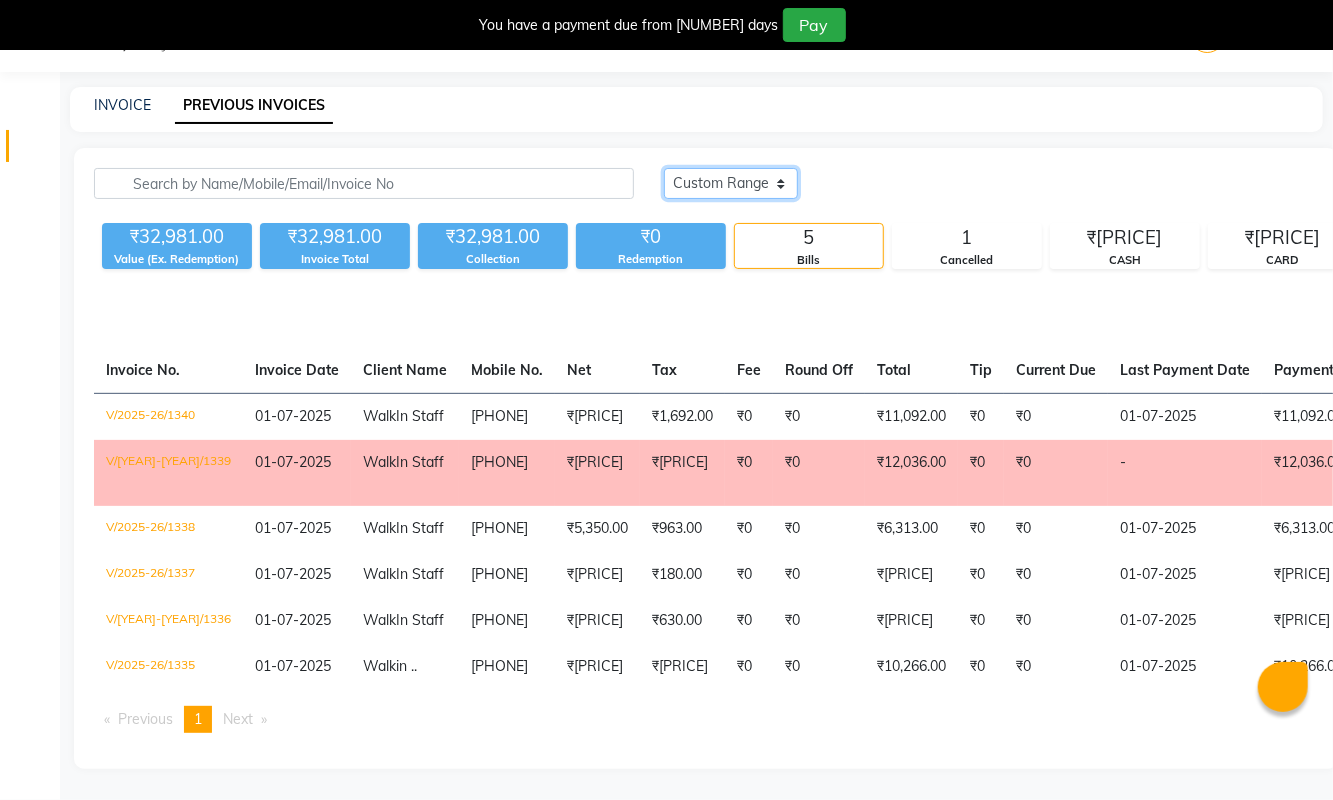 click on "Today Yesterday Custom Range" at bounding box center (731, 183) 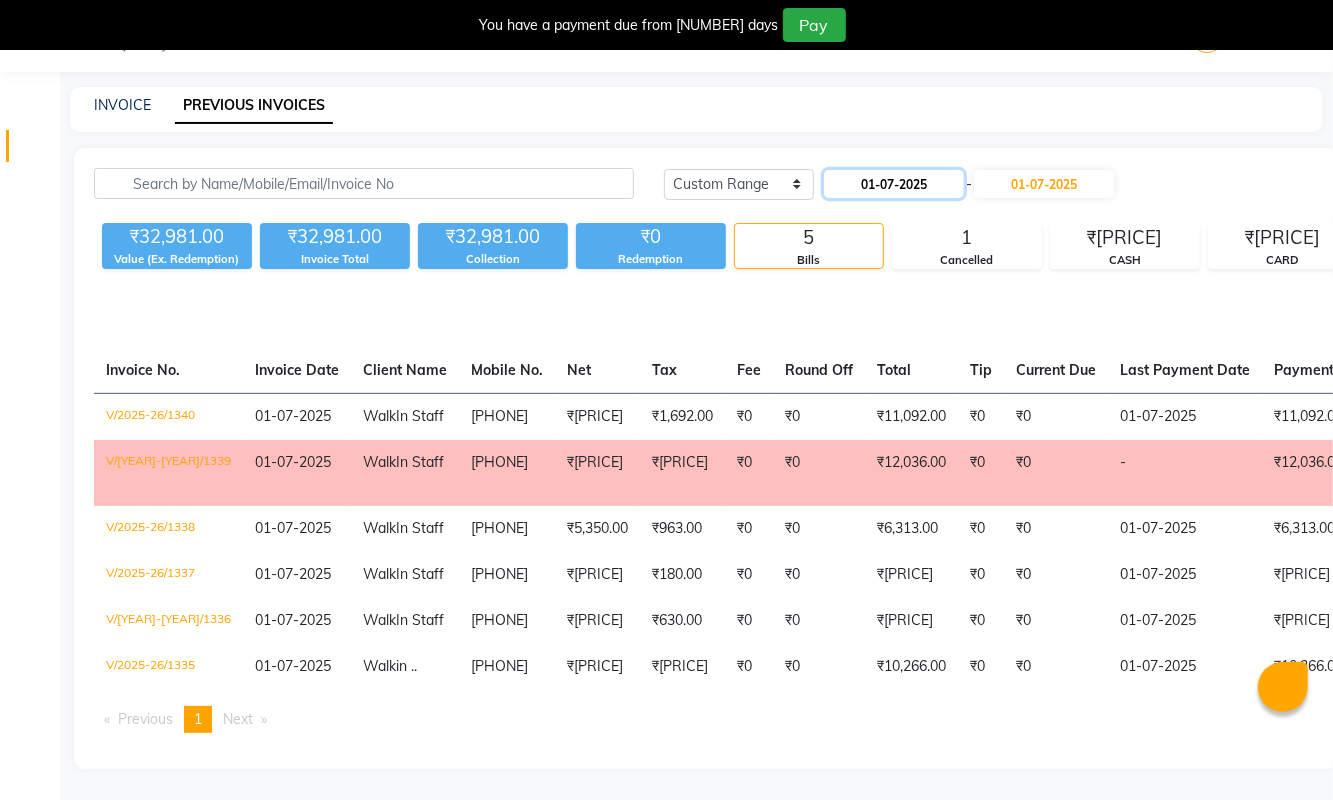 click on "01-07-2025" at bounding box center [894, 184] 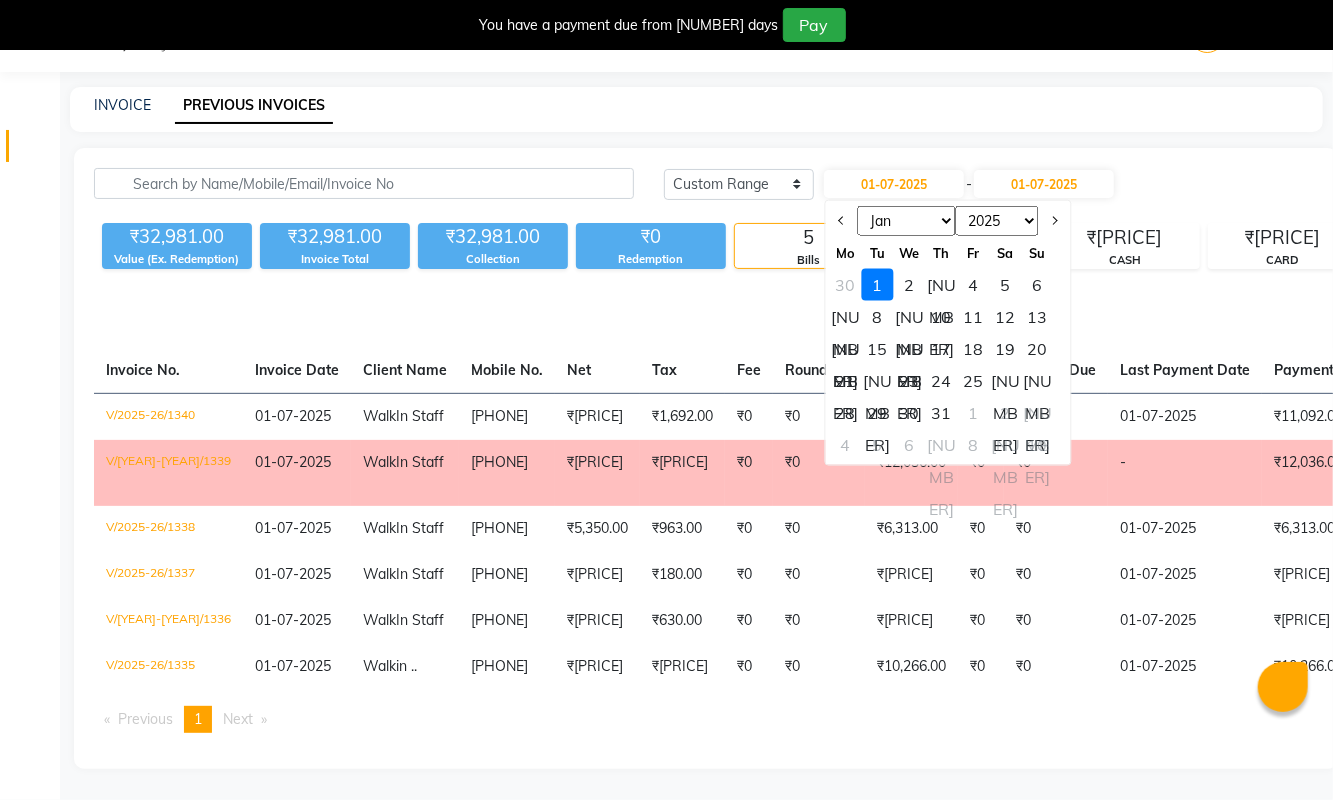 click on "[MONTH] [MONTH] [MONTH] [MONTH] [MONTH] [MONTH] [MONTH] [MONTH] [MONTH] [MONTH] [MONTH] [MONTH]" at bounding box center [907, 221] 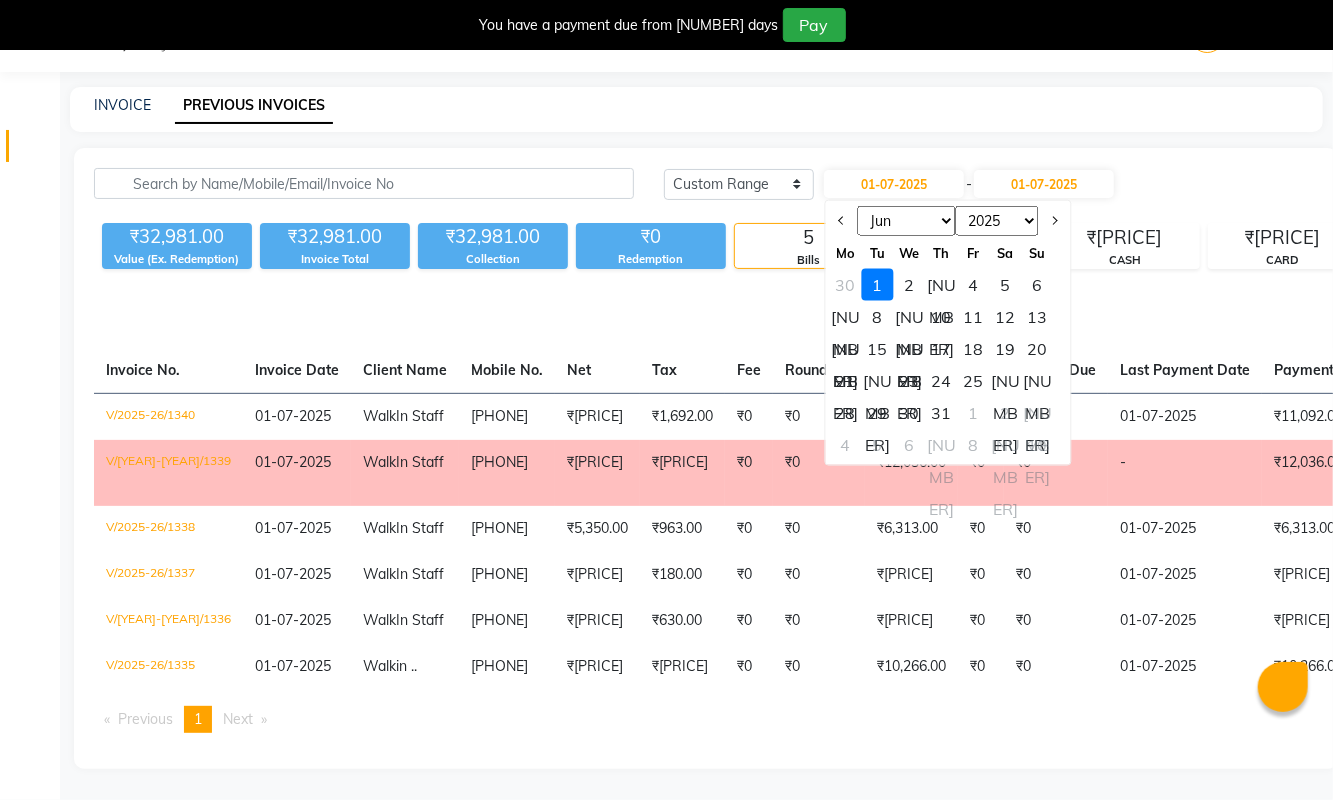 click on "[MONTH] [MONTH] [MONTH] [MONTH] [MONTH] [MONTH] [MONTH] [MONTH] [MONTH] [MONTH] [MONTH] [MONTH]" at bounding box center [907, 221] 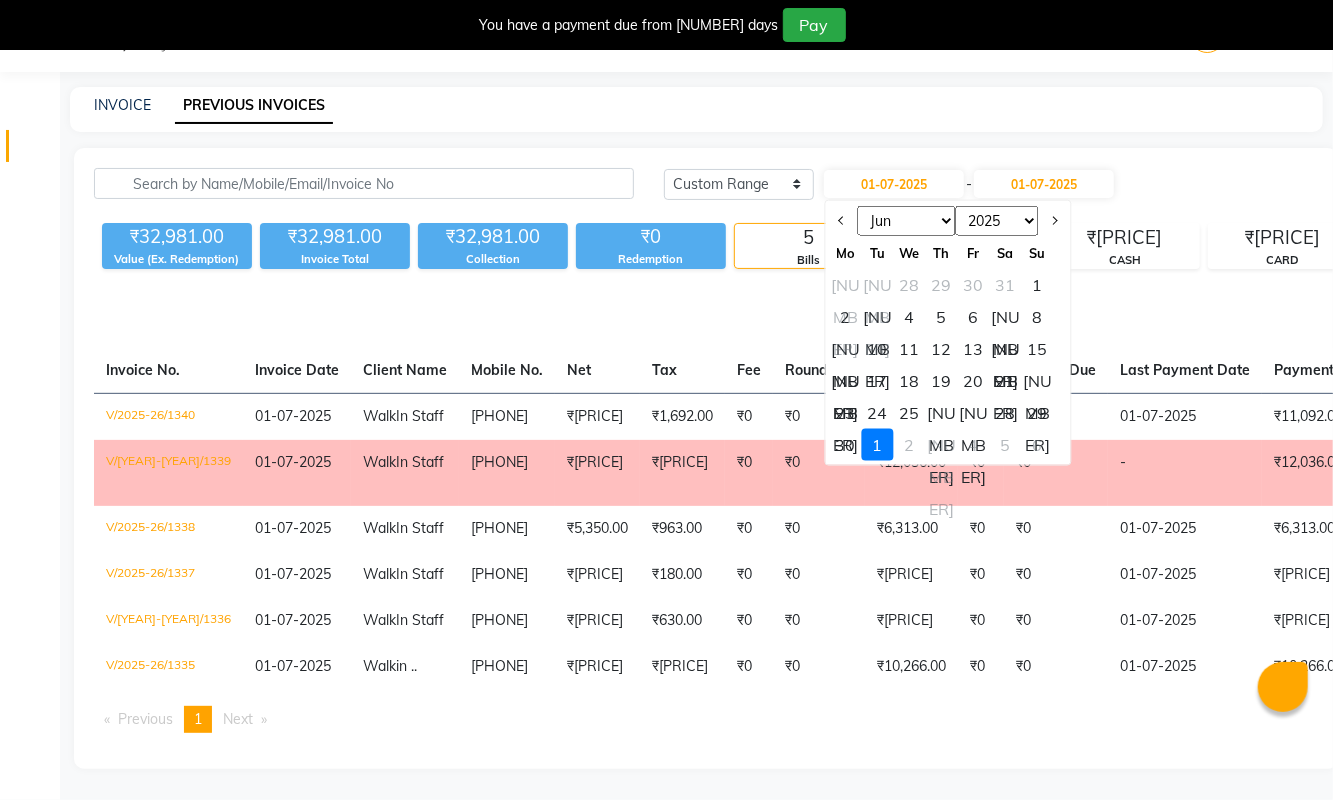click on "17" at bounding box center [878, 381] 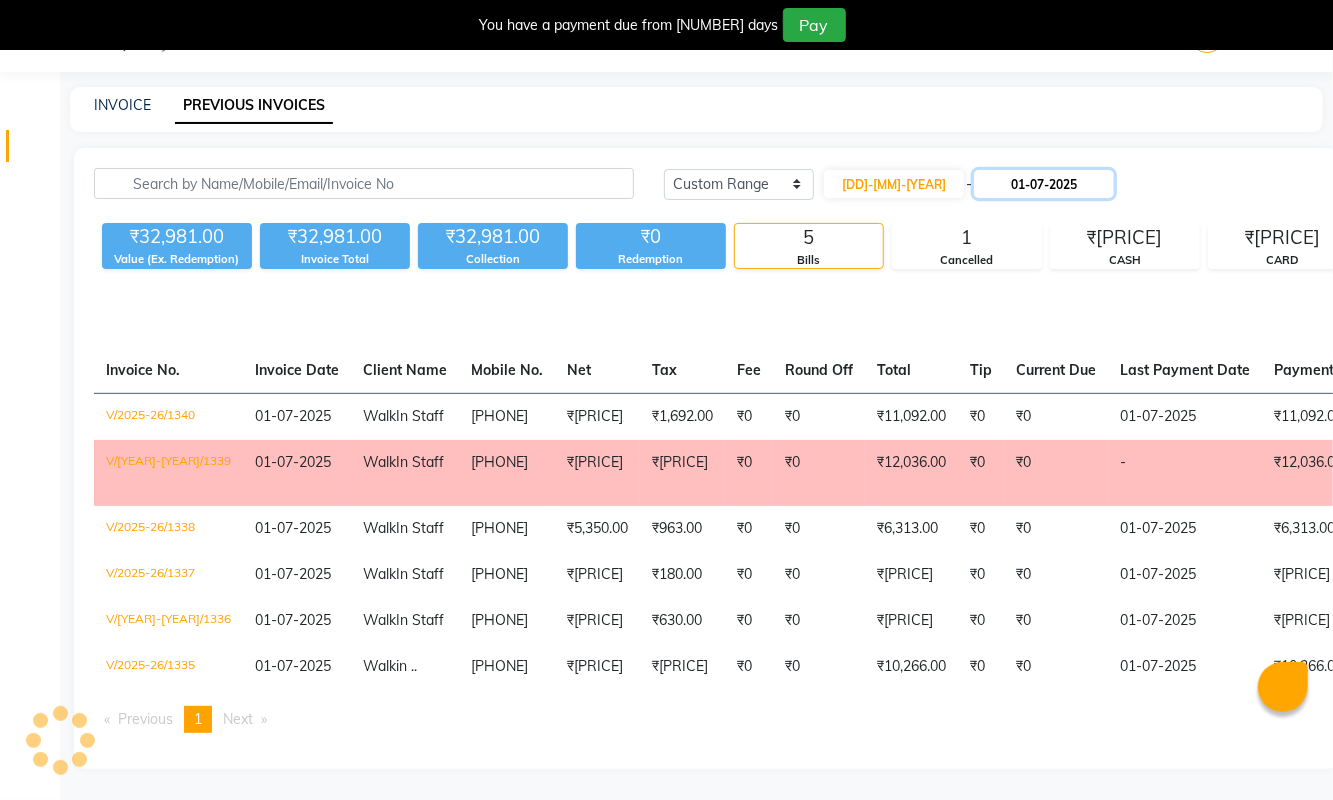 click on "01-07-2025" at bounding box center (1044, 184) 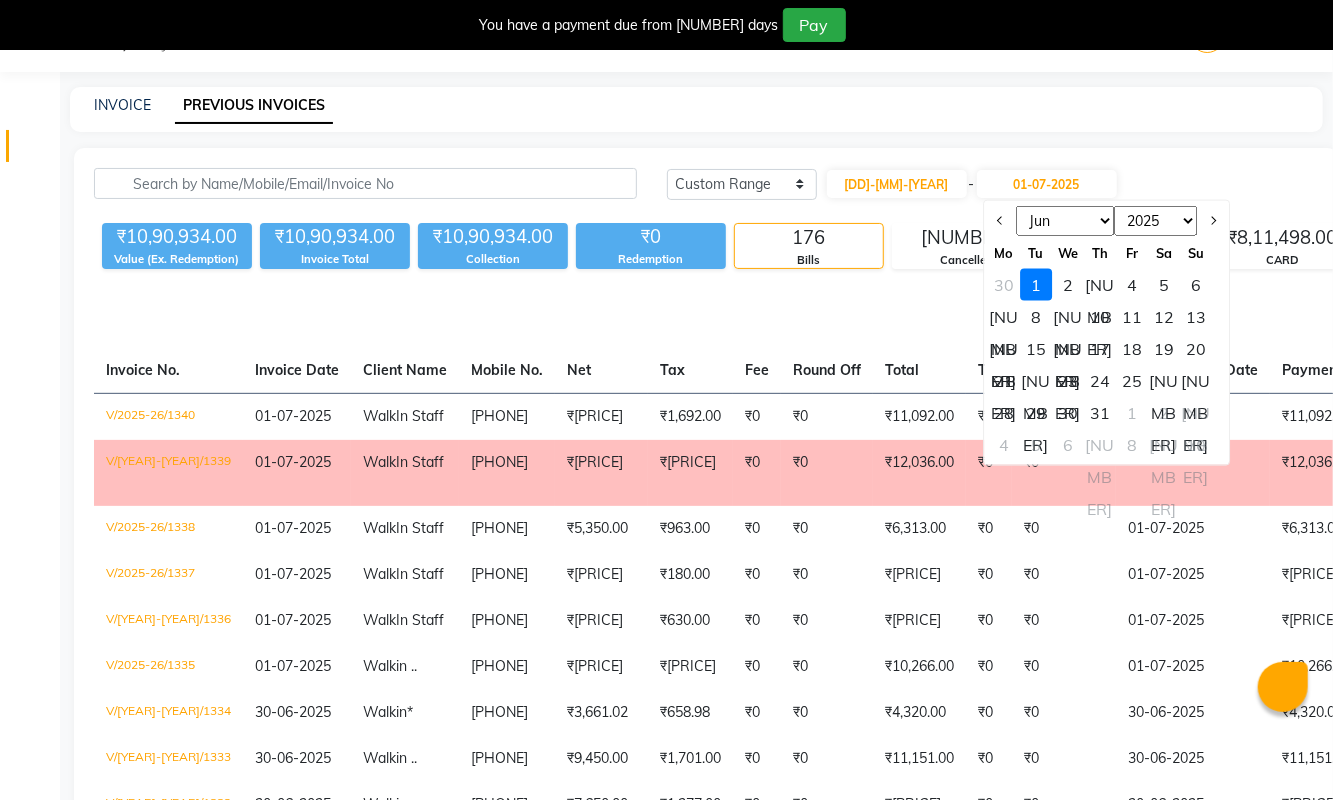 click on "[MONTH] [MONTH] [MONTH] [MONTH] [MONTH] [MONTH] [MONTH] [MONTH] [MONTH] [MONTH] [MONTH] [MONTH]" at bounding box center [1065, 221] 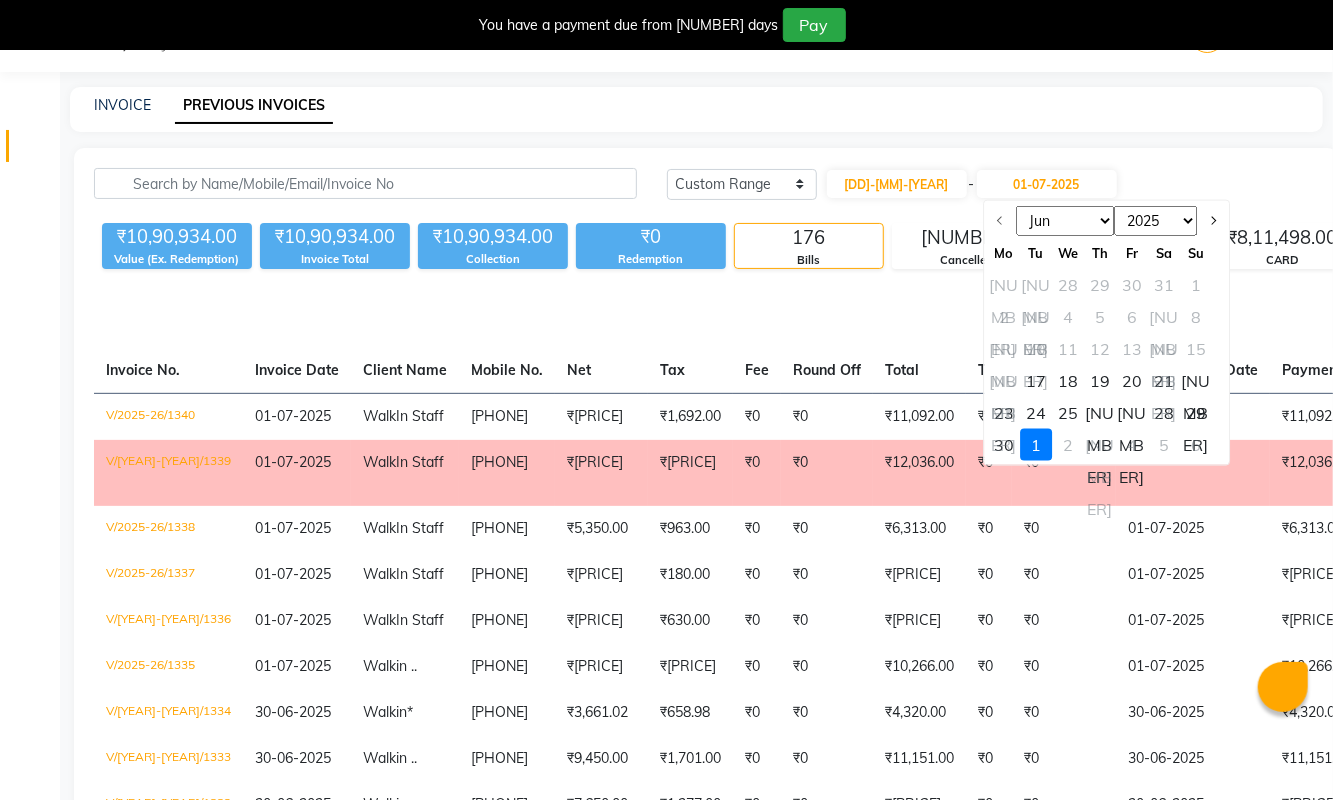 click on "17" at bounding box center (1036, 381) 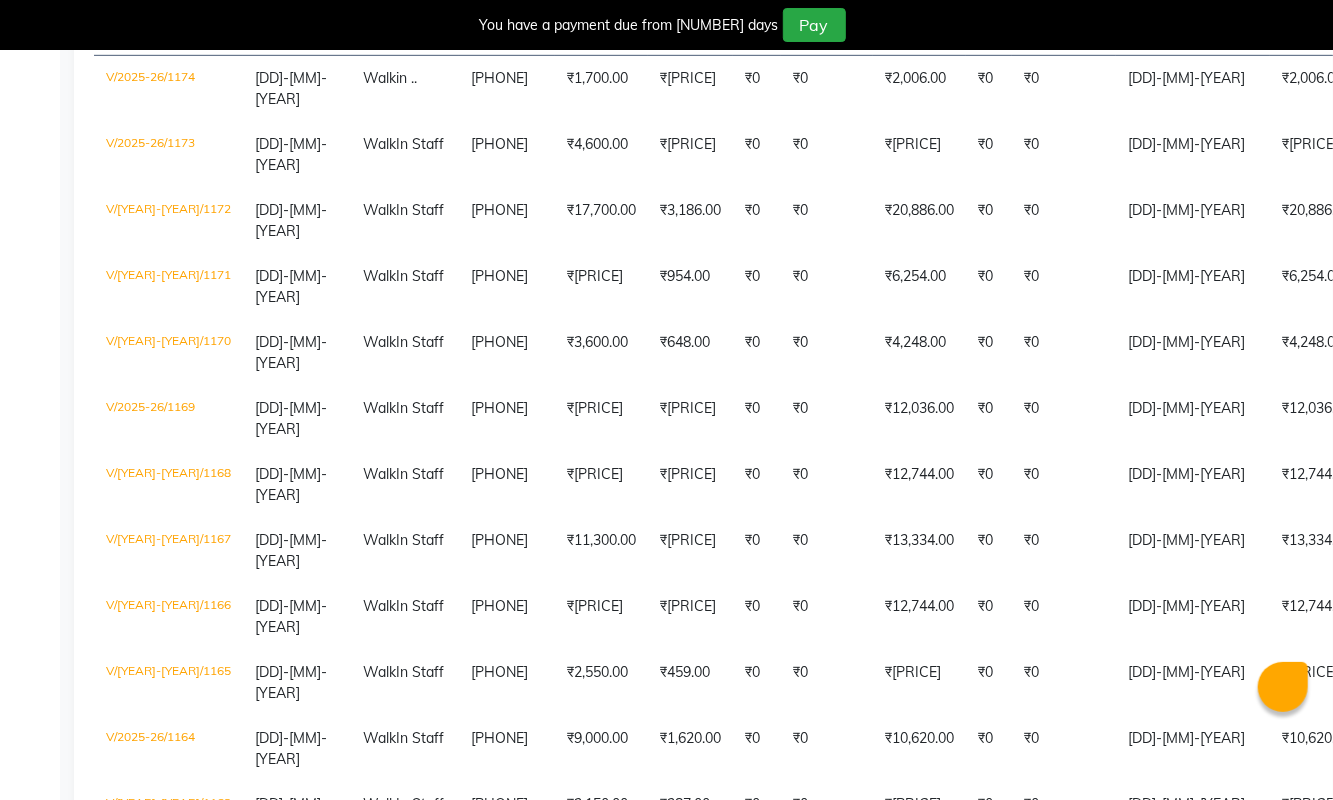 scroll, scrollTop: 396, scrollLeft: 0, axis: vertical 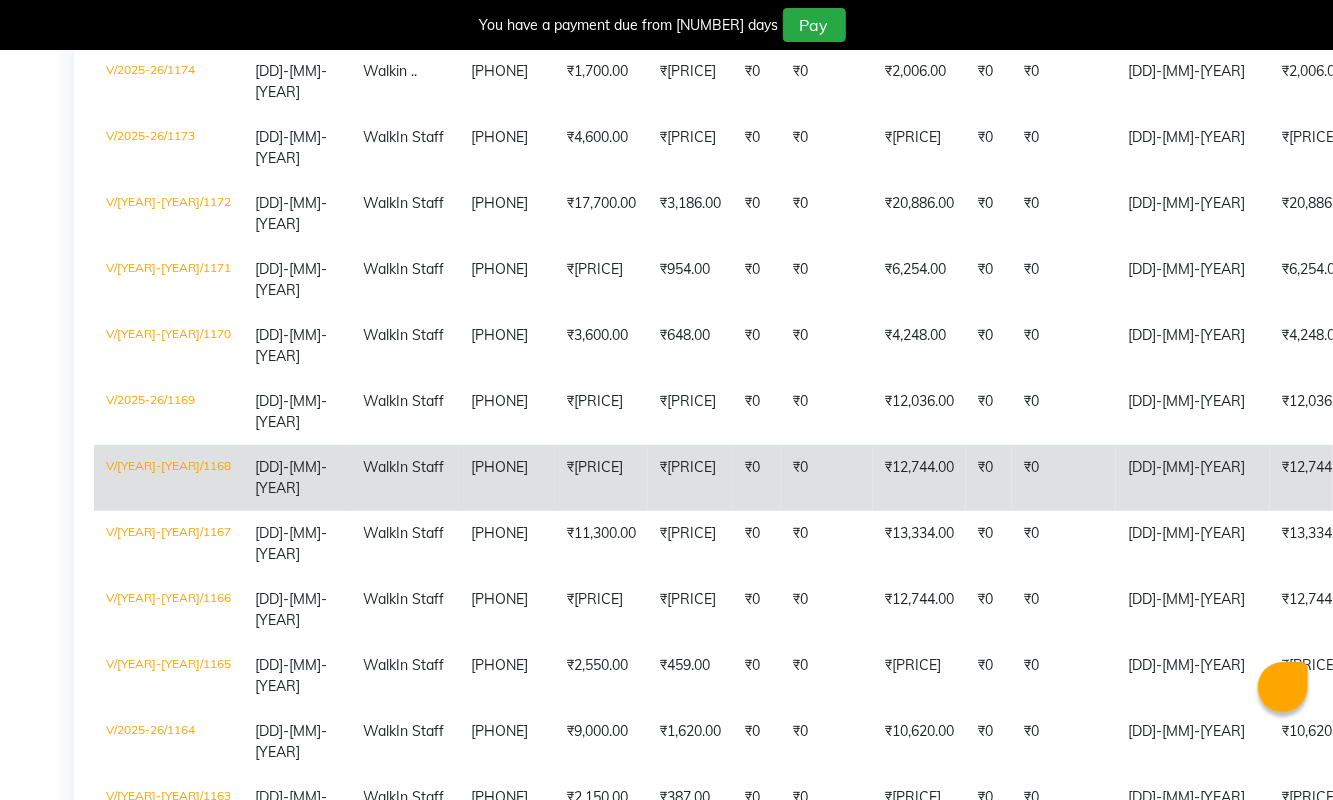 click on "₹[PRICE]" at bounding box center [690, 81] 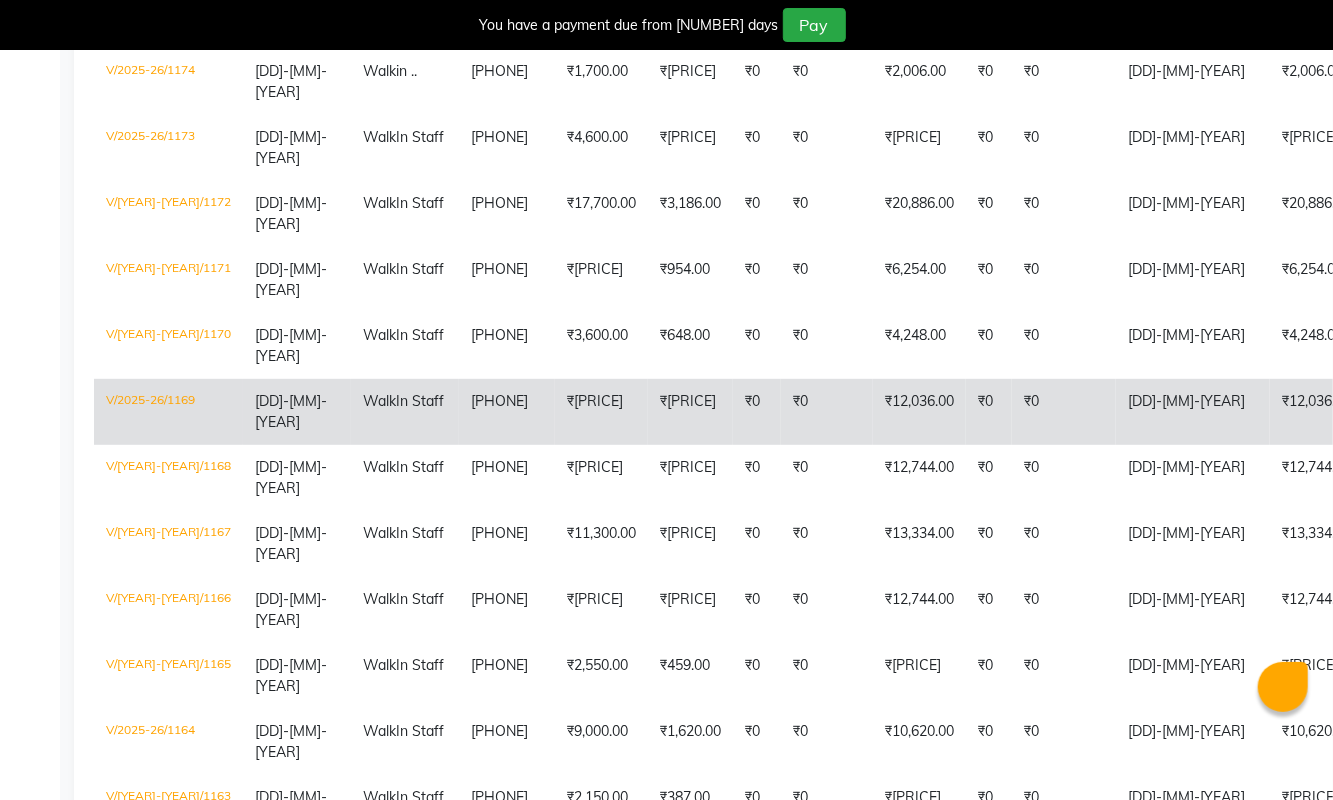 click on "₹[PRICE]" at bounding box center (690, 81) 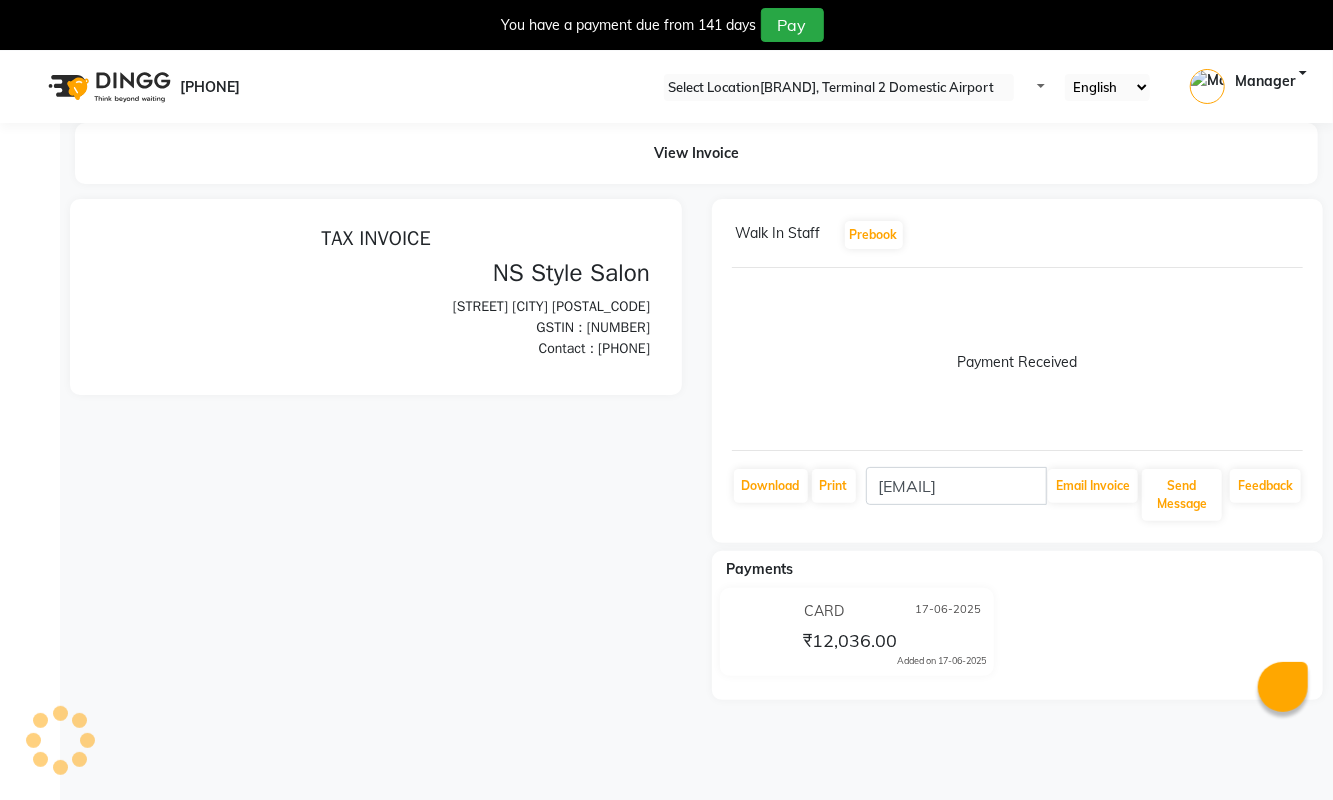 scroll, scrollTop: 0, scrollLeft: 0, axis: both 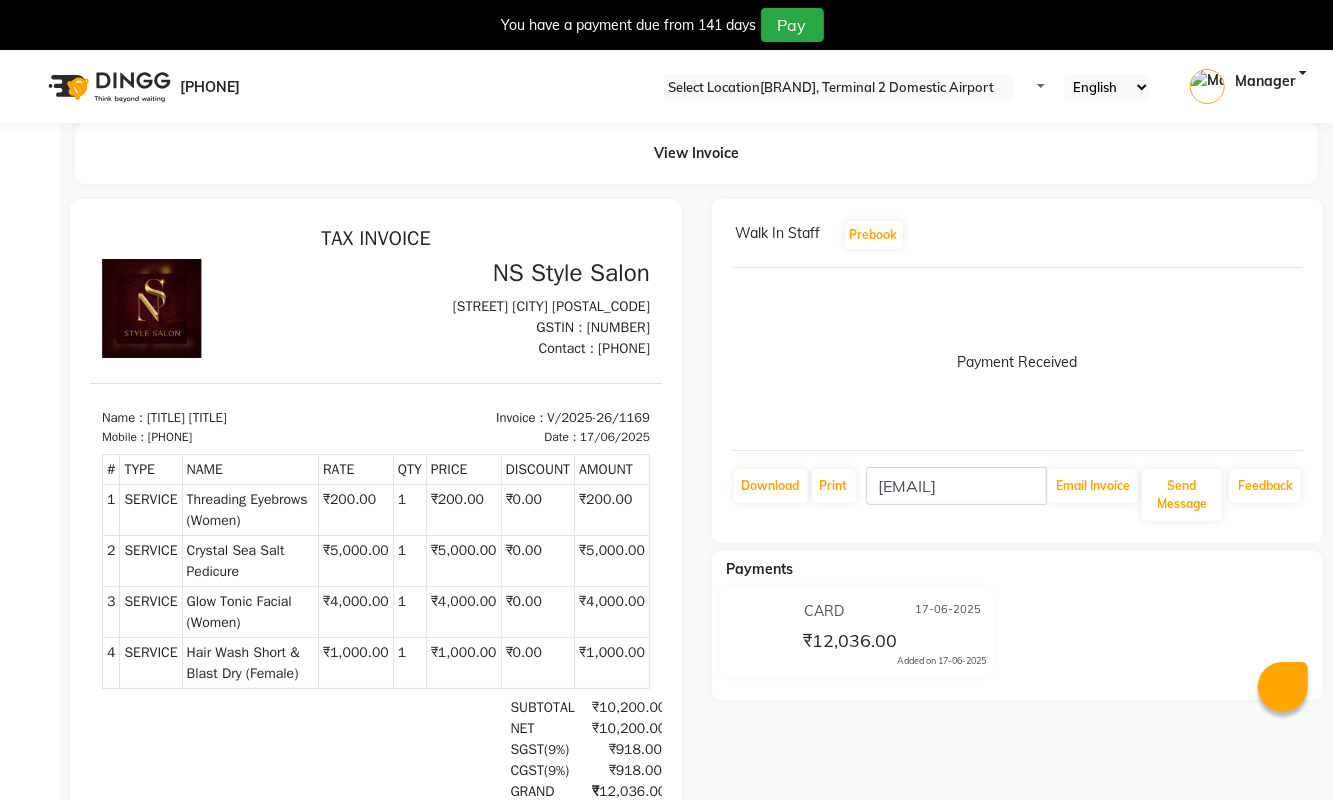 click at bounding box center [1299, 235] 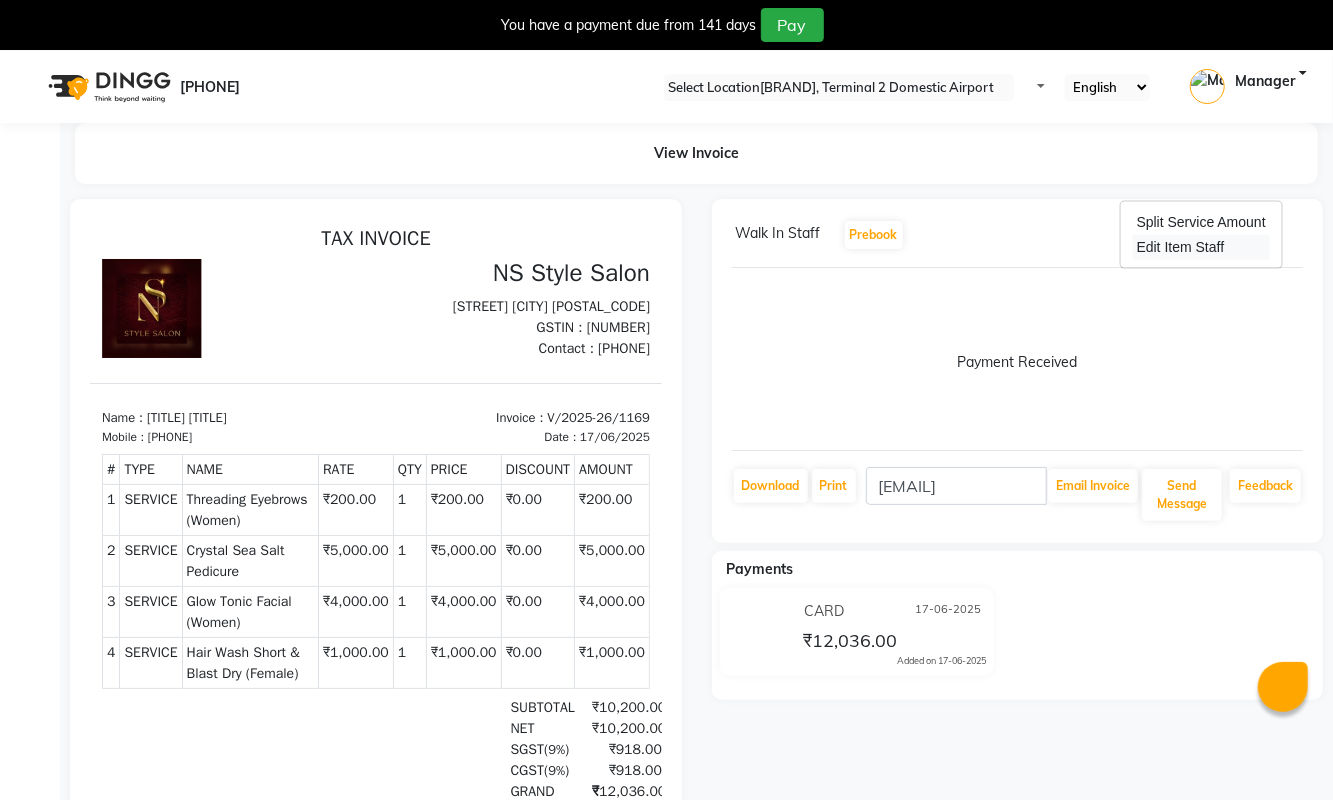 click on "Edit Item Staff" at bounding box center (1201, 247) 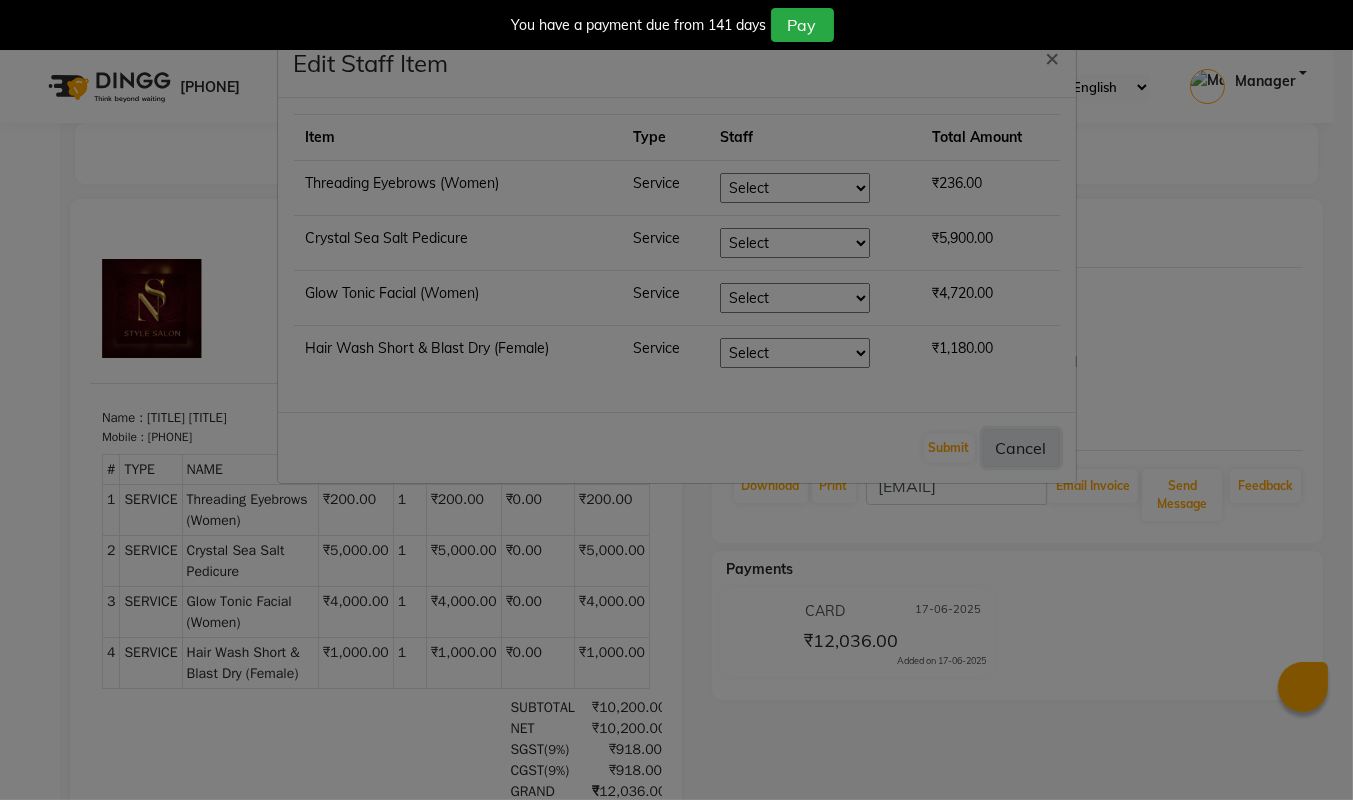 click on "Cancel" at bounding box center (1021, 448) 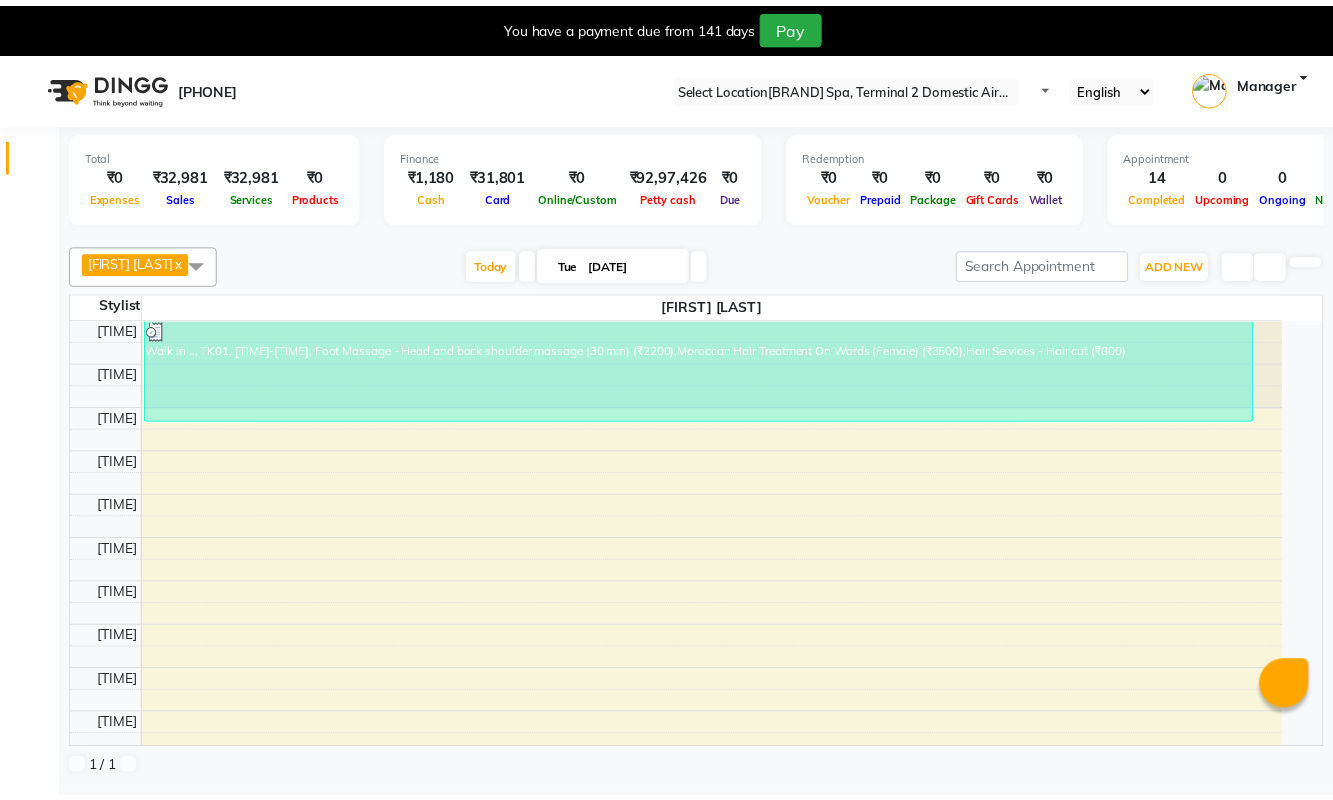 scroll, scrollTop: 0, scrollLeft: 0, axis: both 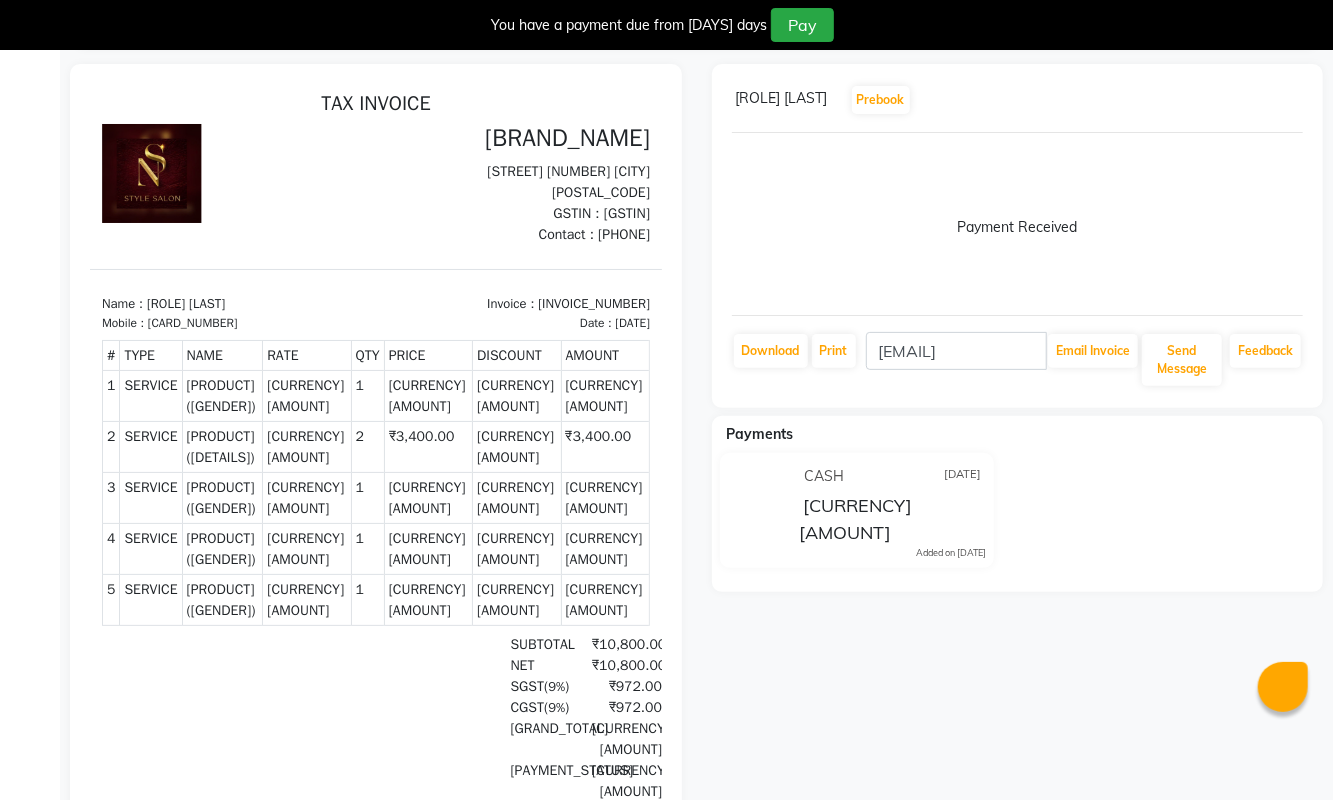 click at bounding box center (1303, 100) 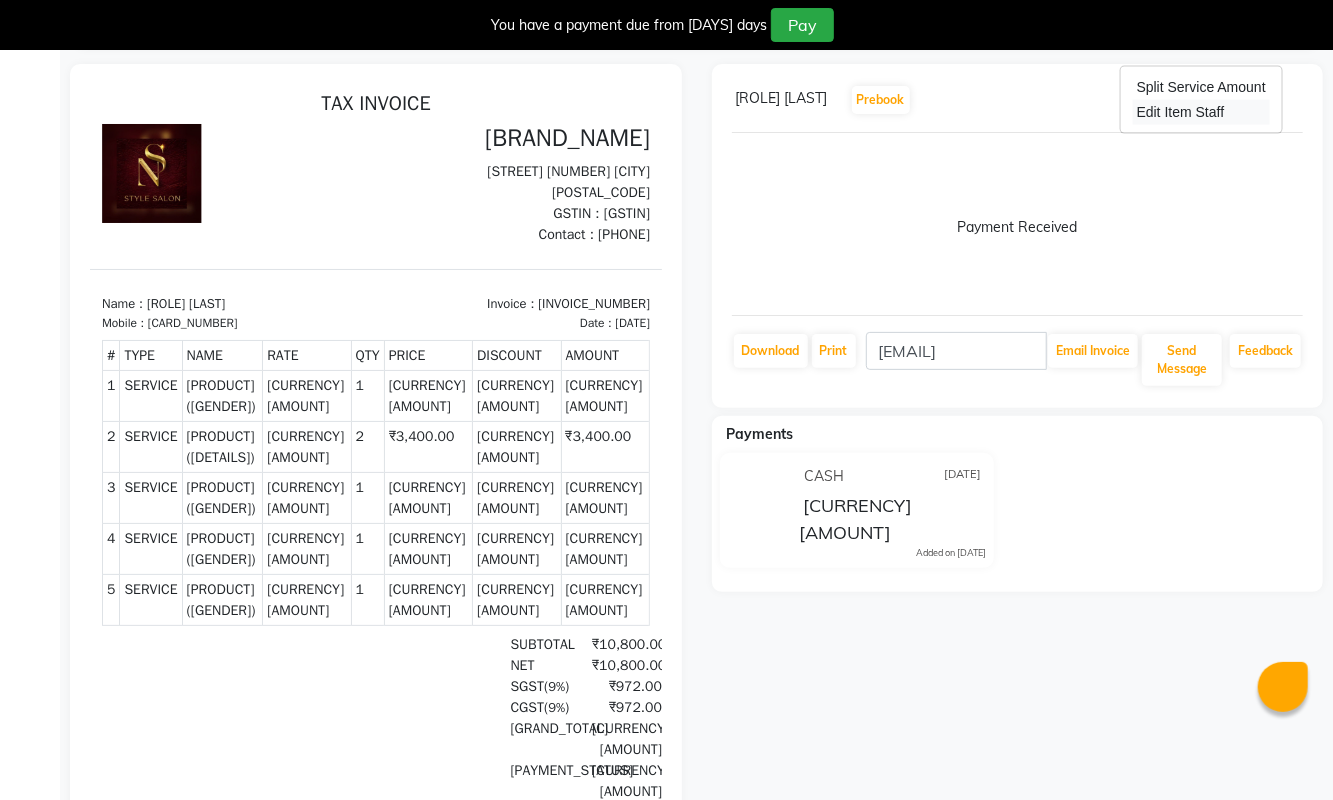 click on "Edit Item Staff" at bounding box center [1201, 112] 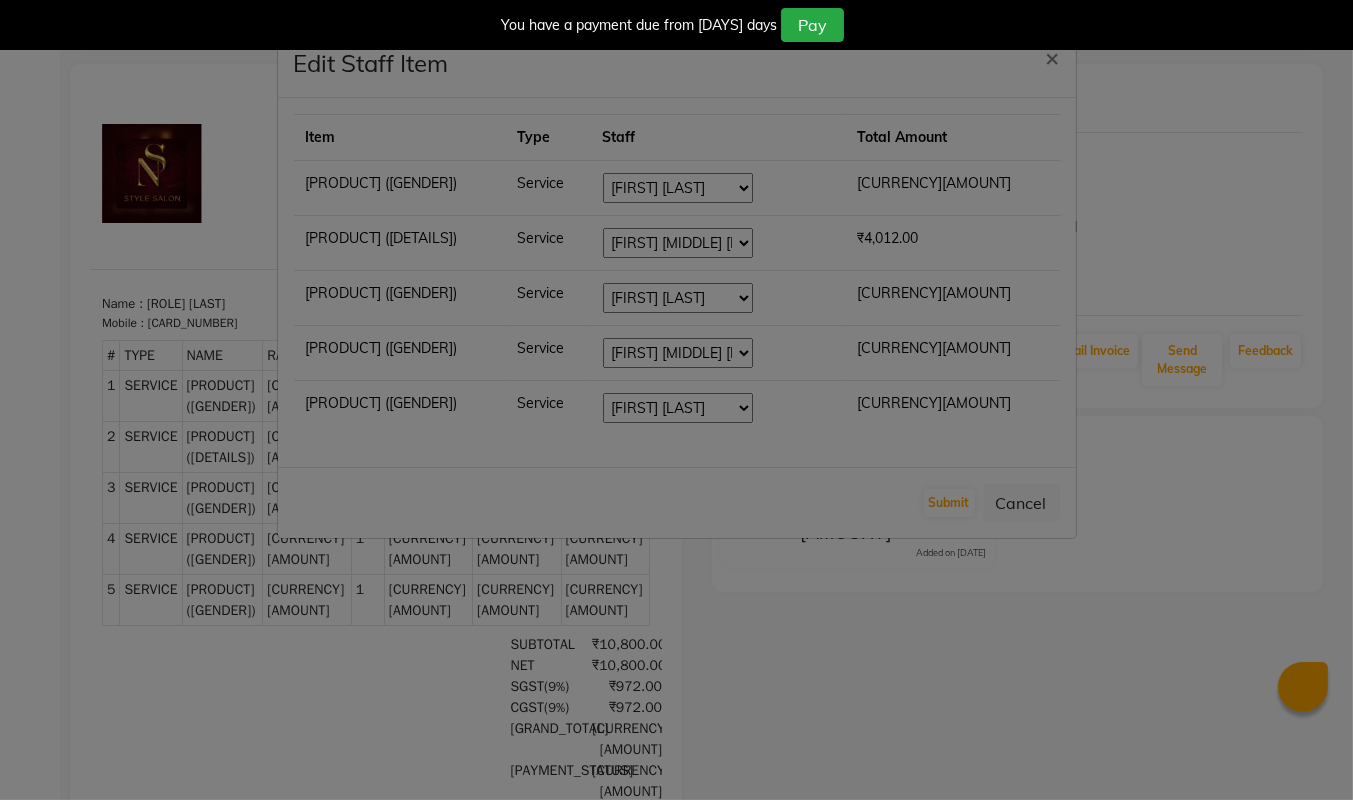 click on "Select  ASHA ANIL JADHAV   Dilshad Ahmad   EHATESHAM ALI   EVVA   FARHEEN SHAIKH   HEEBA ARIF SHAIKH   HEER BAROT   IMRAN SHAIKH   Mamta    Manager   MANISHA   MD RAJ KHAN    MD SAMEER PARWEZ   MIMII   MOHAMMAD ALI   RUPS   SAKIB   SUNENA TAK   ZAREENA KHAN" at bounding box center [678, 188] 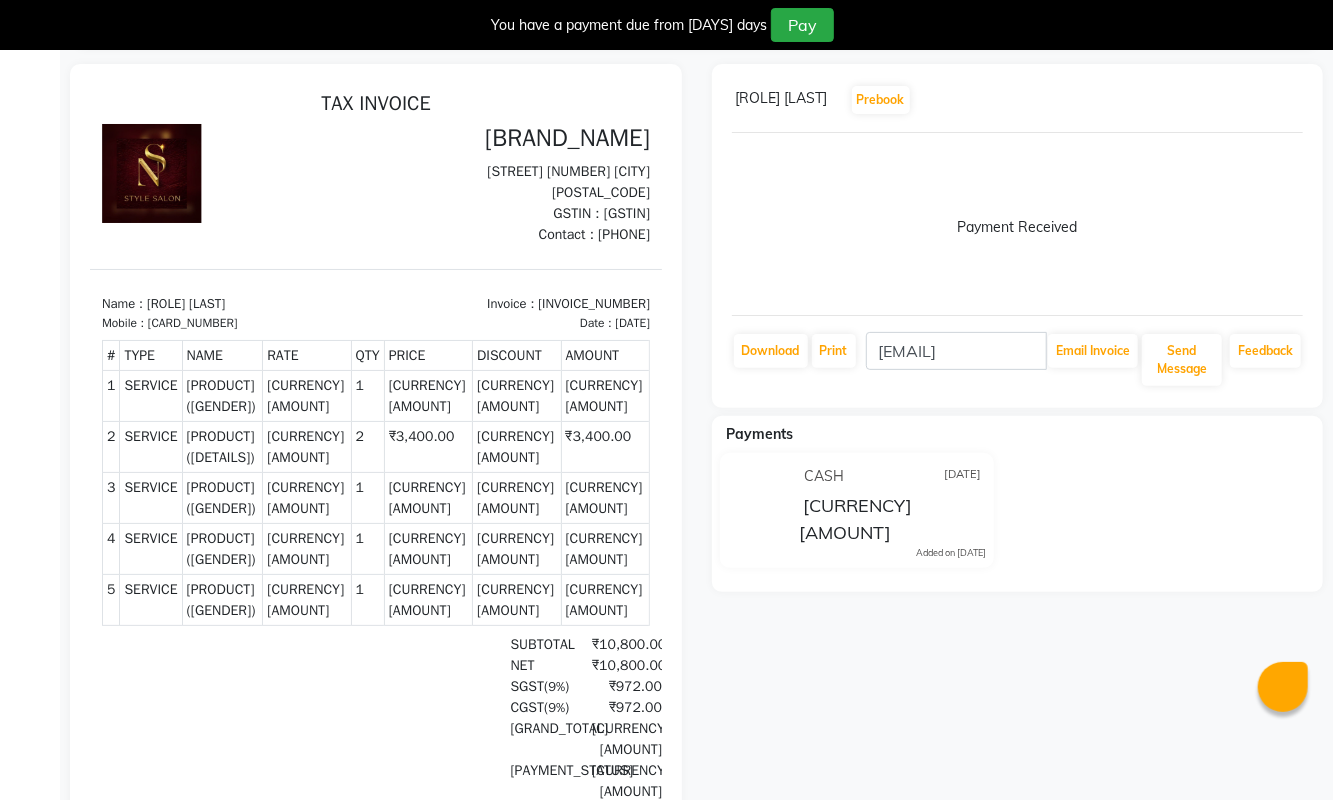 click at bounding box center [1303, 100] 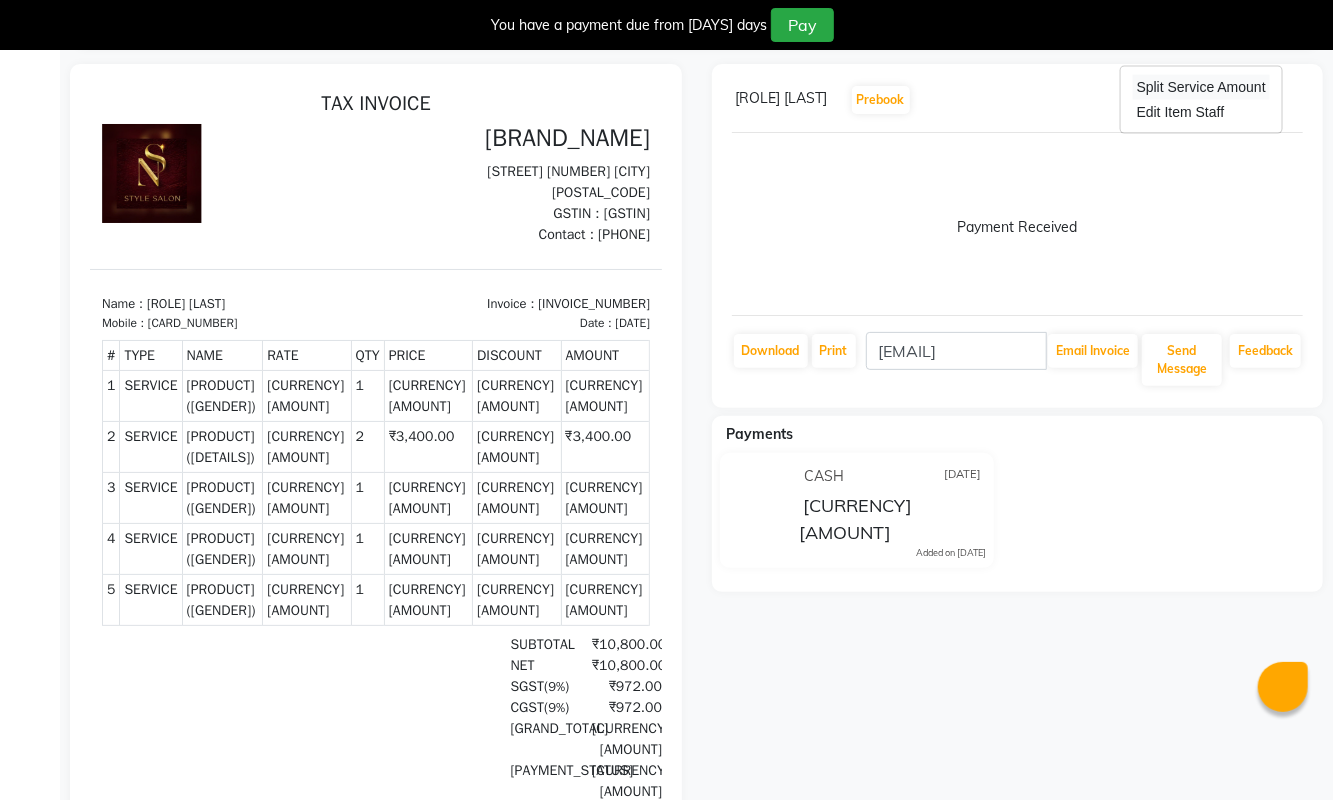click on "Split Service Amount" at bounding box center [1201, 87] 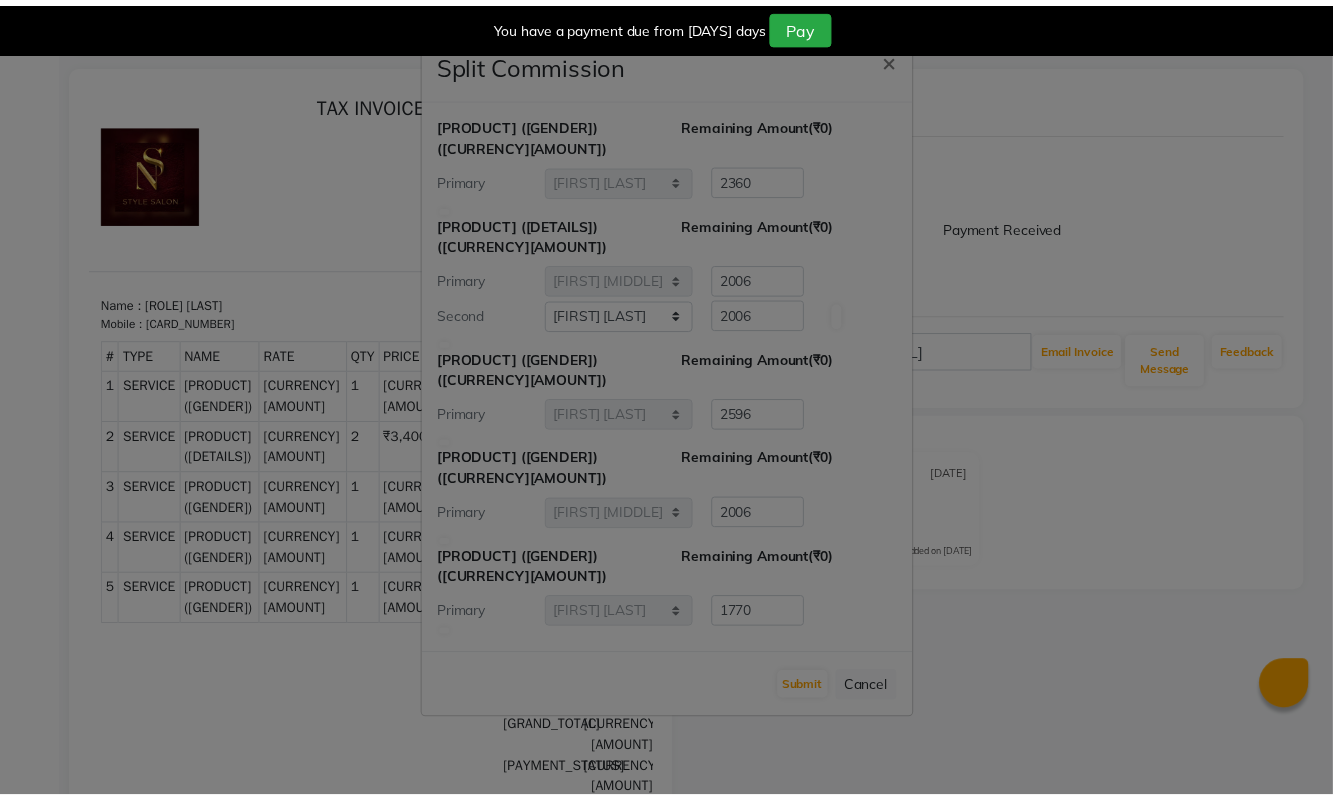 scroll, scrollTop: 50, scrollLeft: 0, axis: vertical 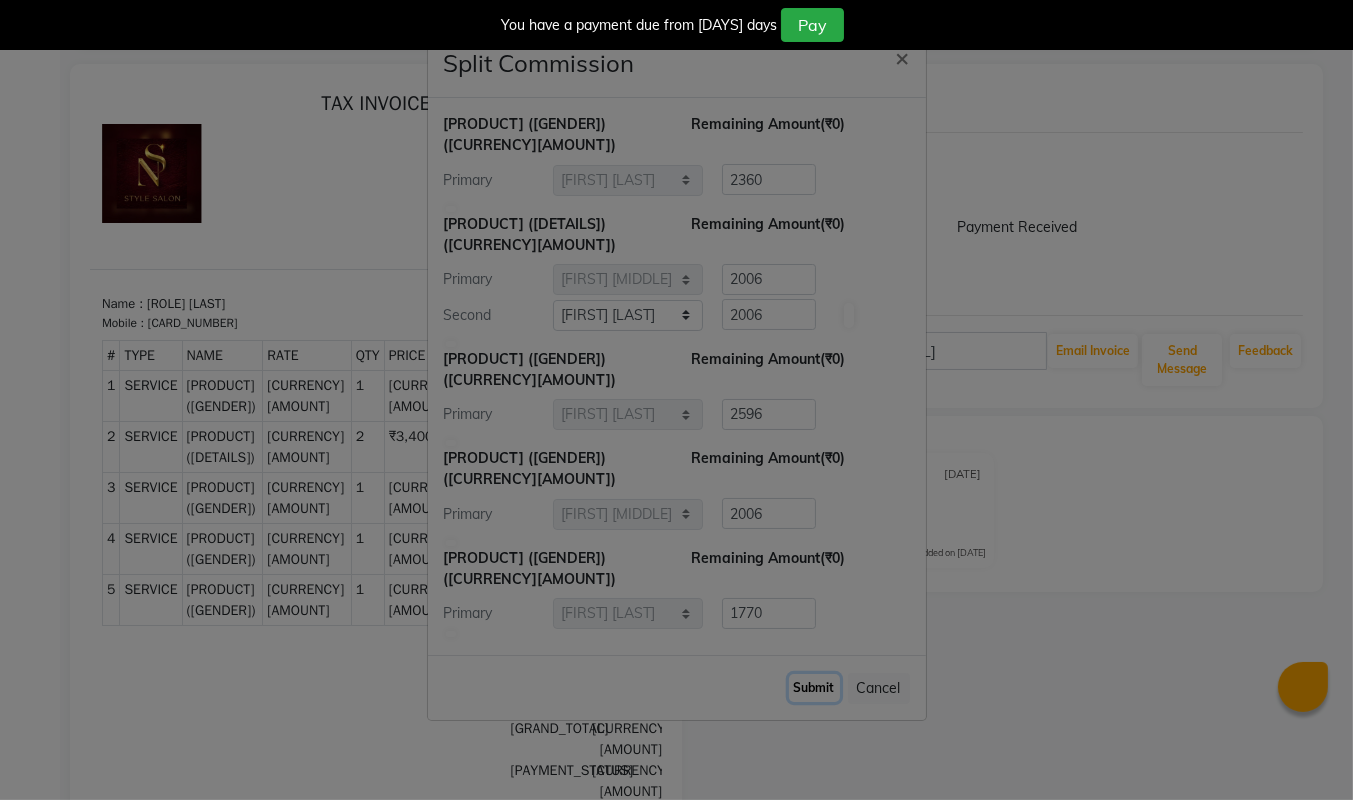 click on "Submit" at bounding box center (814, 688) 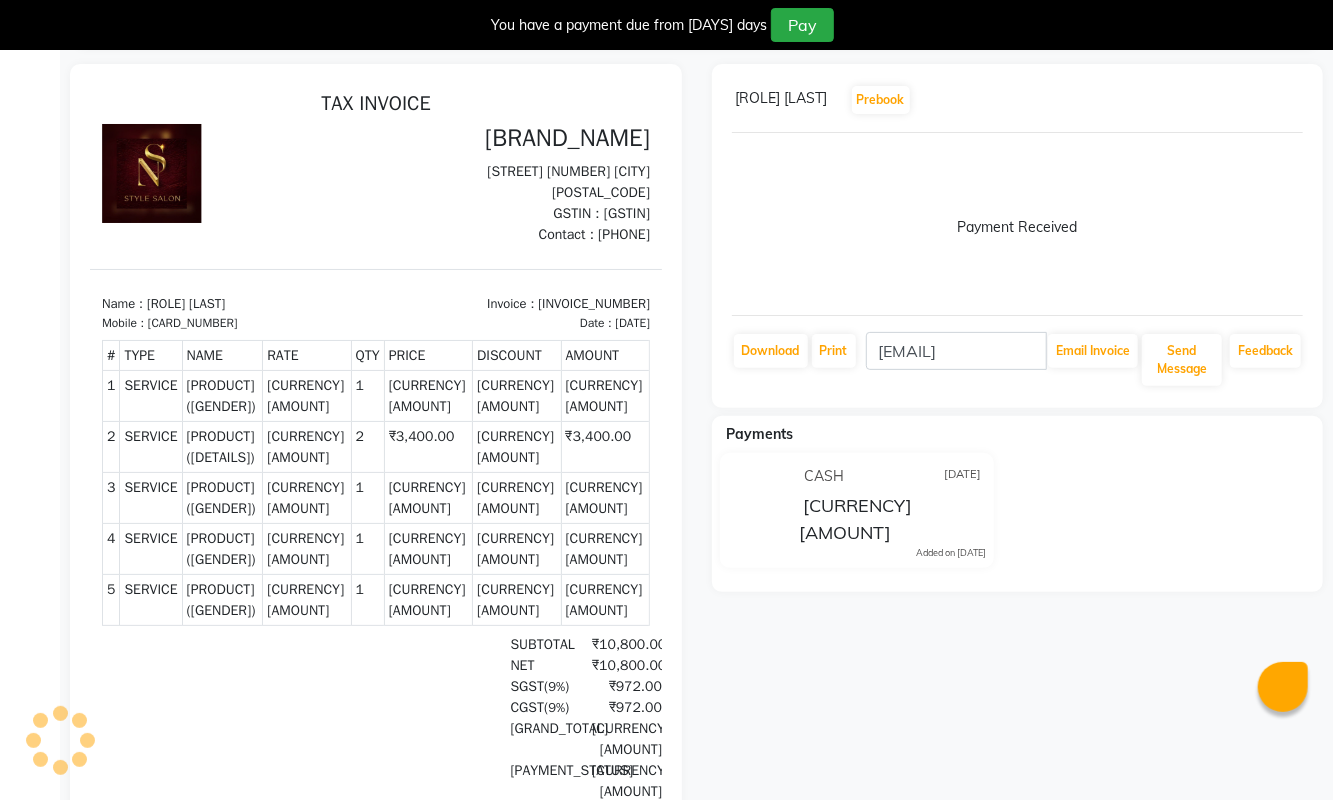 scroll, scrollTop: 0, scrollLeft: 0, axis: both 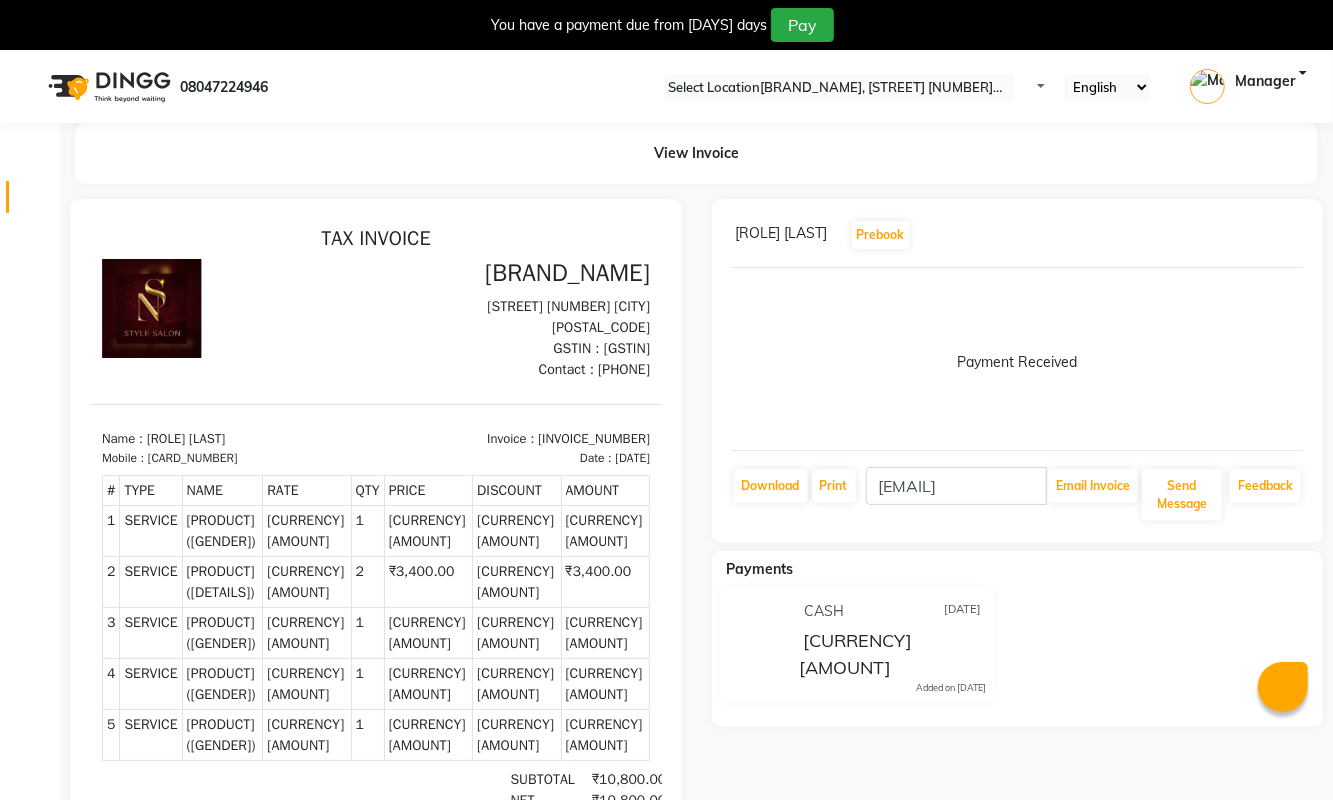 click on "Invoice" at bounding box center (30, 197) 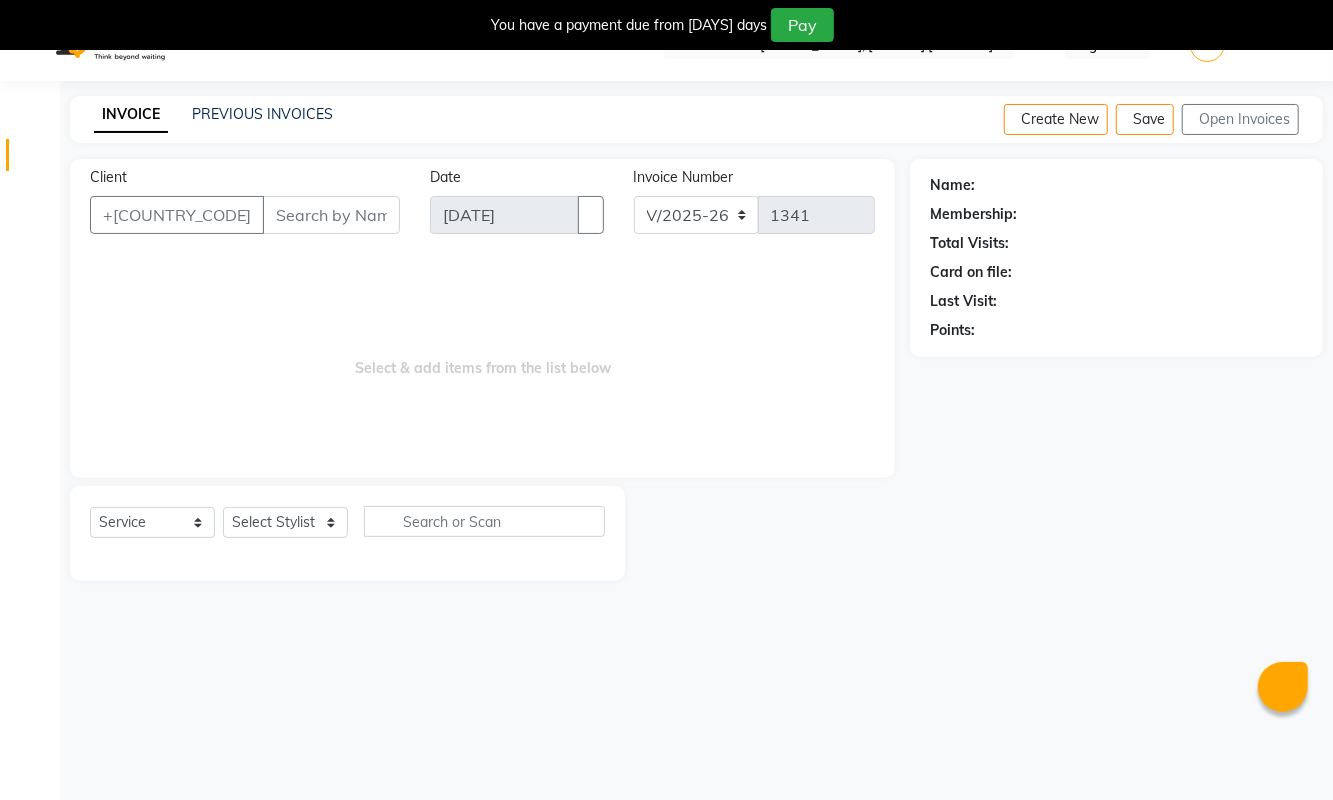scroll, scrollTop: 51, scrollLeft: 0, axis: vertical 